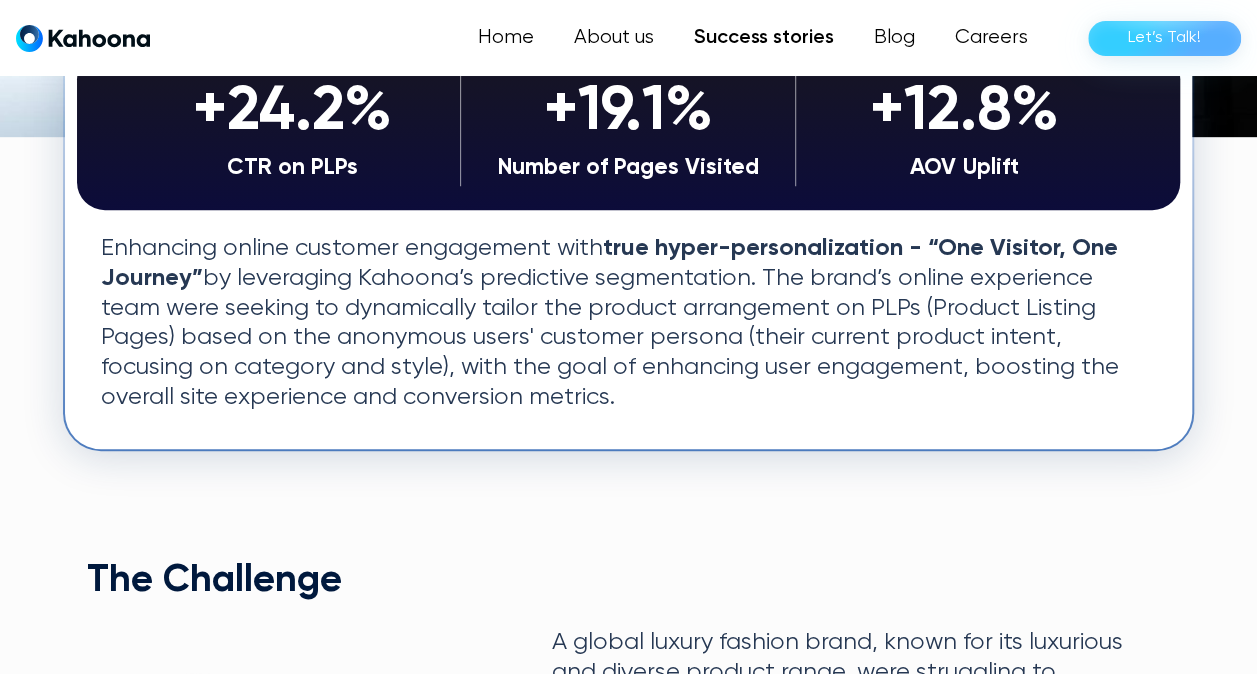 scroll, scrollTop: 504, scrollLeft: 0, axis: vertical 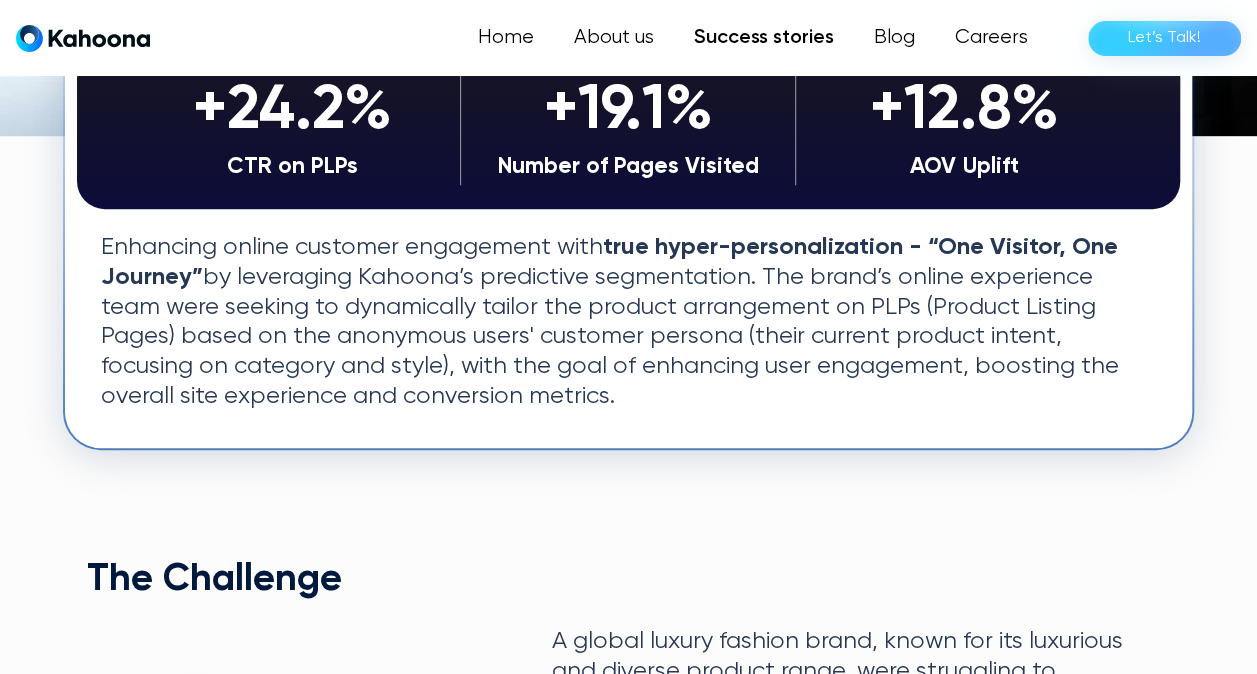 drag, startPoint x: 102, startPoint y: 244, endPoint x: 579, endPoint y: 412, distance: 505.72028 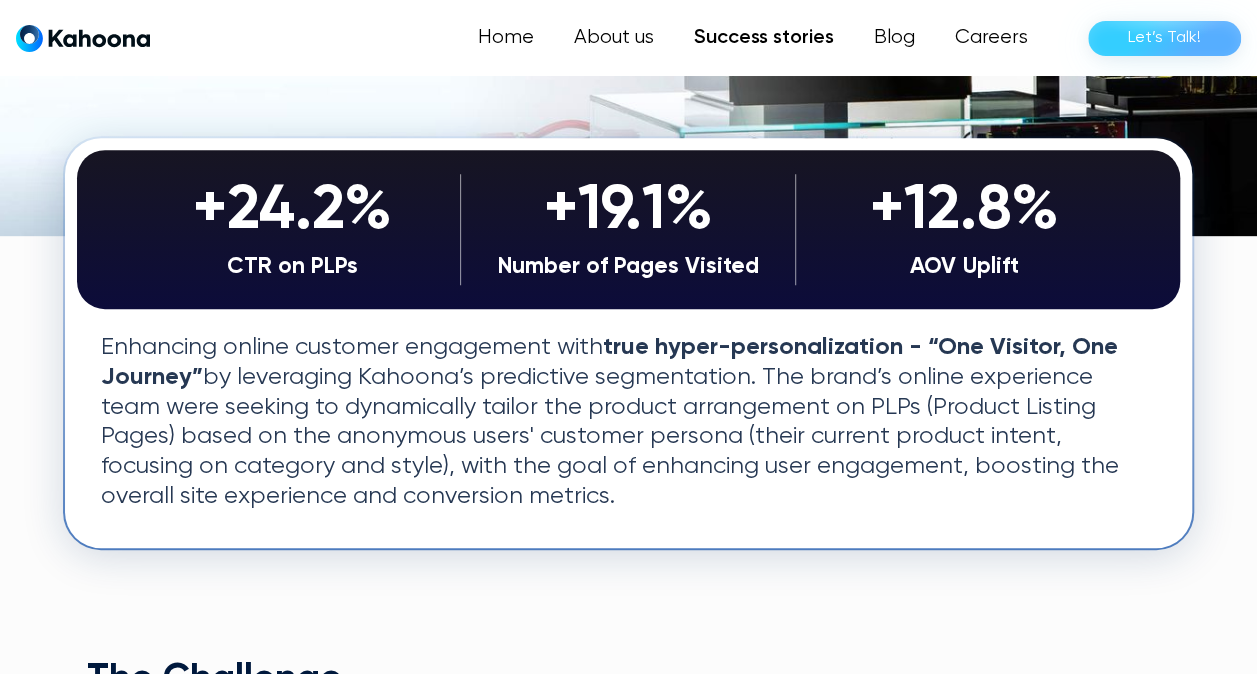 scroll, scrollTop: 403, scrollLeft: 0, axis: vertical 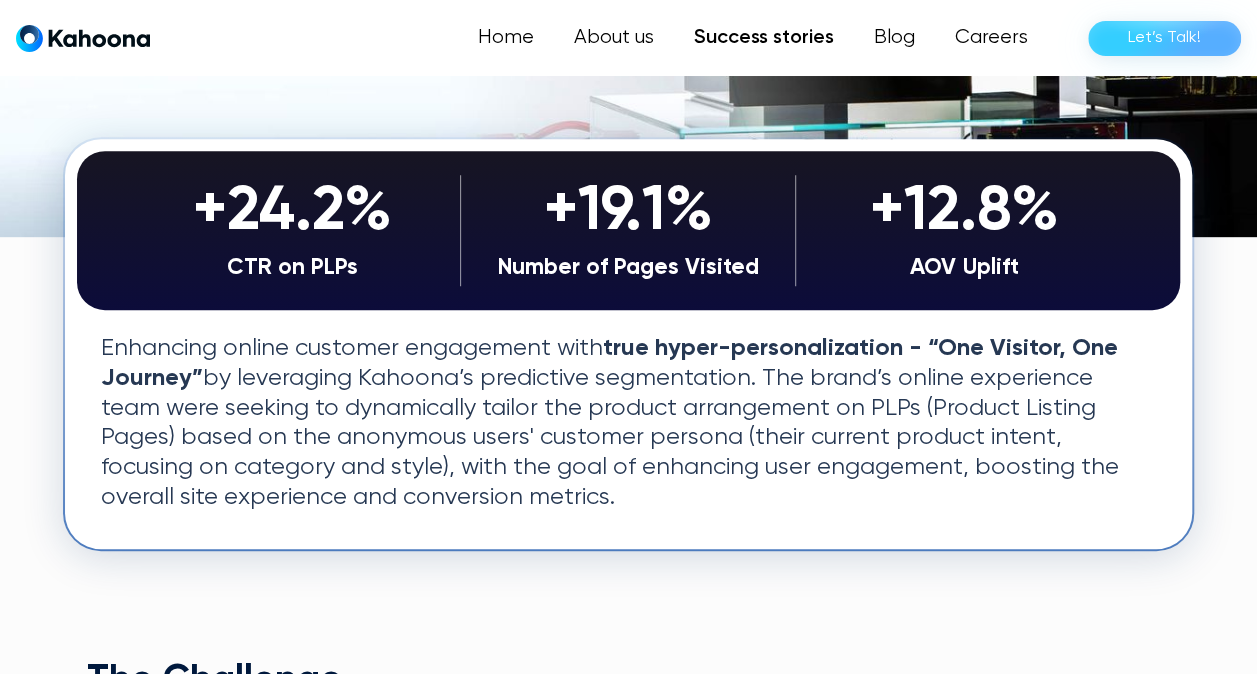 drag, startPoint x: 104, startPoint y: 347, endPoint x: 540, endPoint y: 530, distance: 472.84775 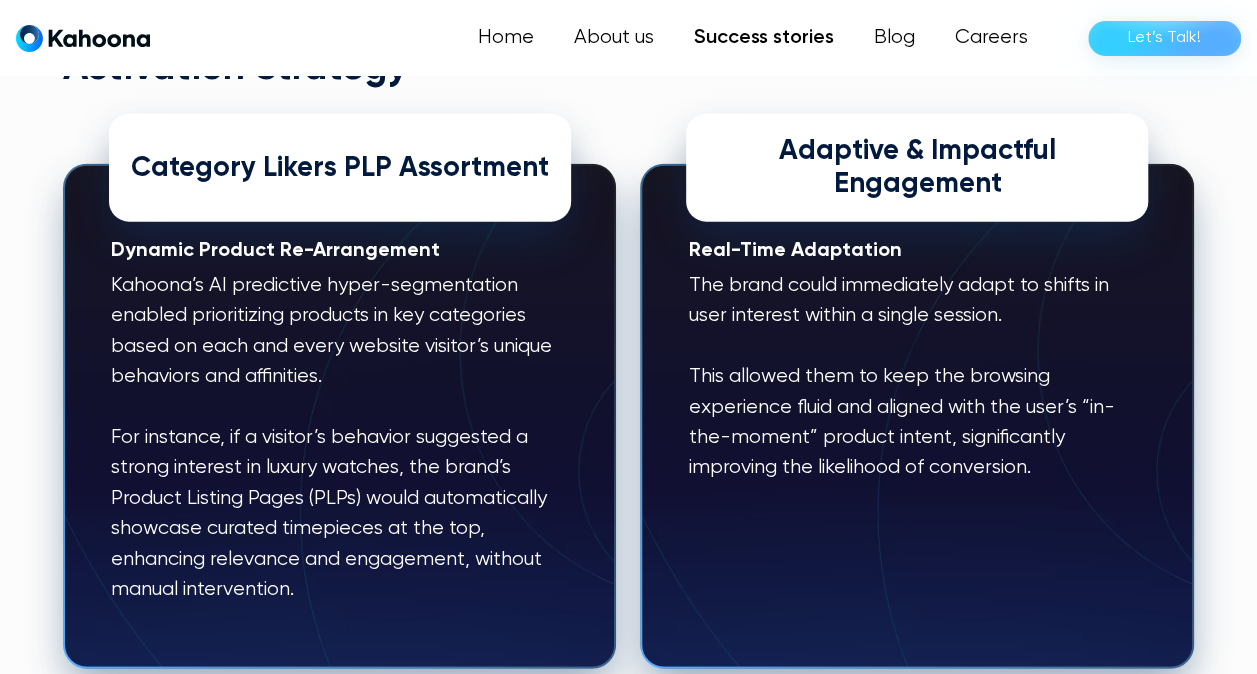 scroll, scrollTop: 2217, scrollLeft: 0, axis: vertical 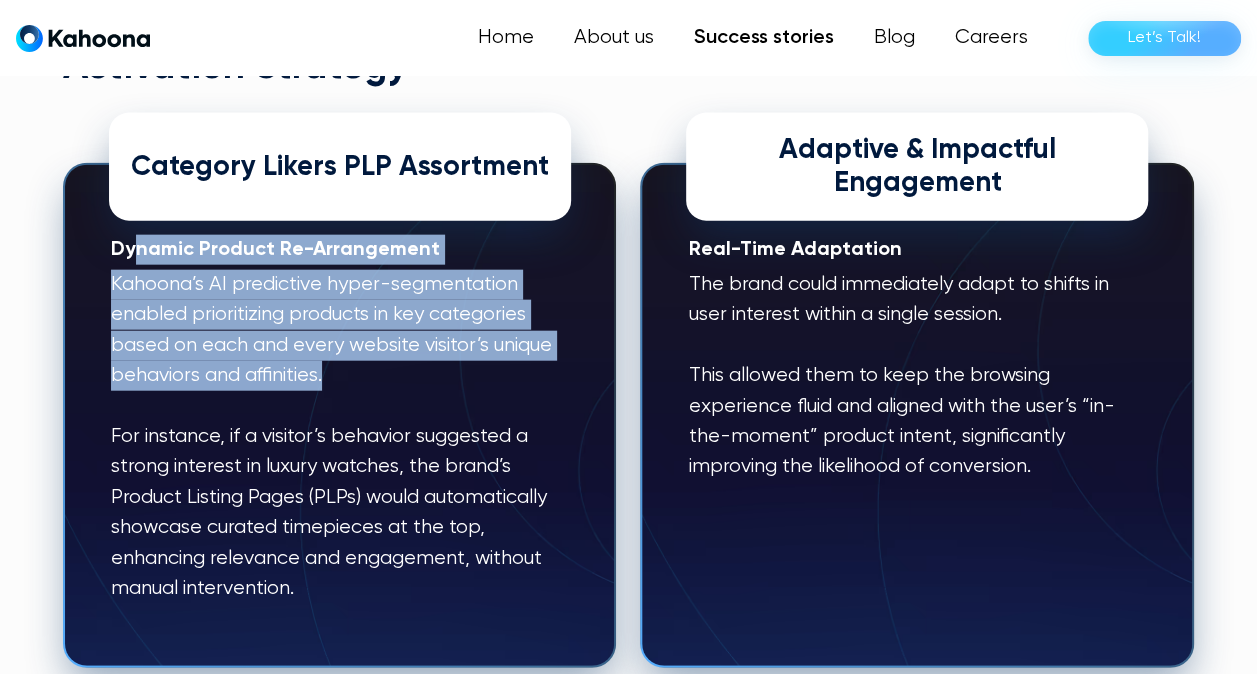 drag, startPoint x: 139, startPoint y: 257, endPoint x: 385, endPoint y: 394, distance: 281.57593 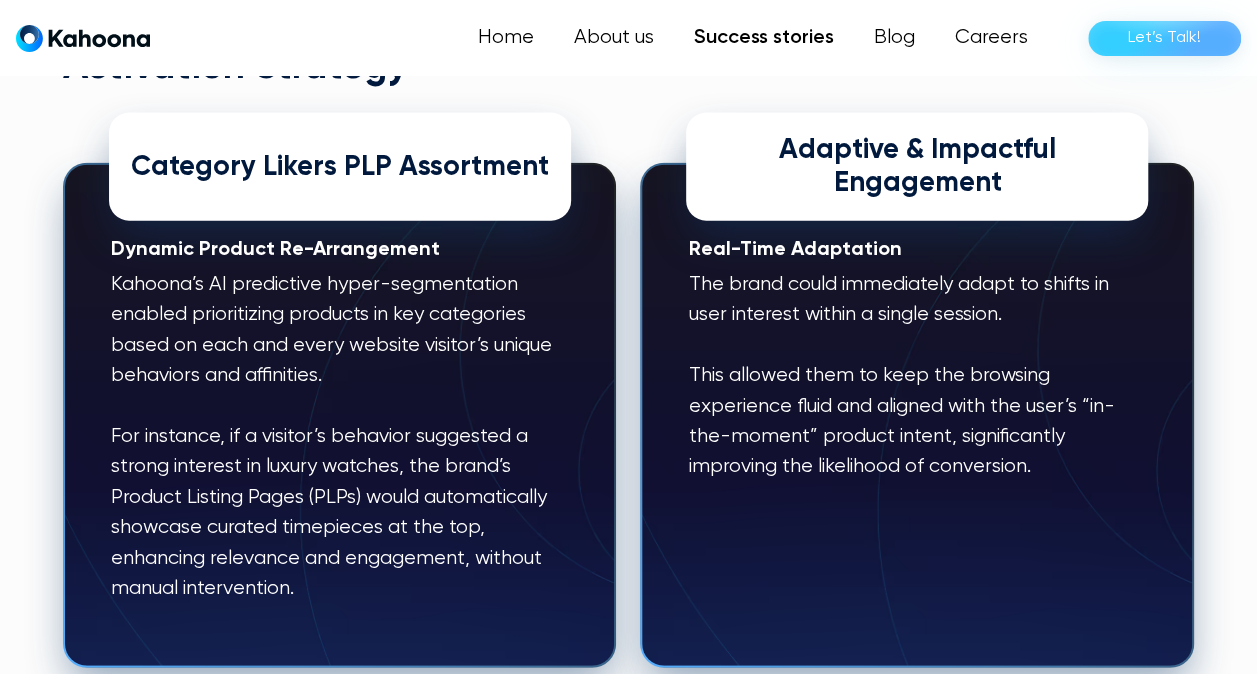 drag, startPoint x: 385, startPoint y: 394, endPoint x: 383, endPoint y: 437, distance: 43.046486 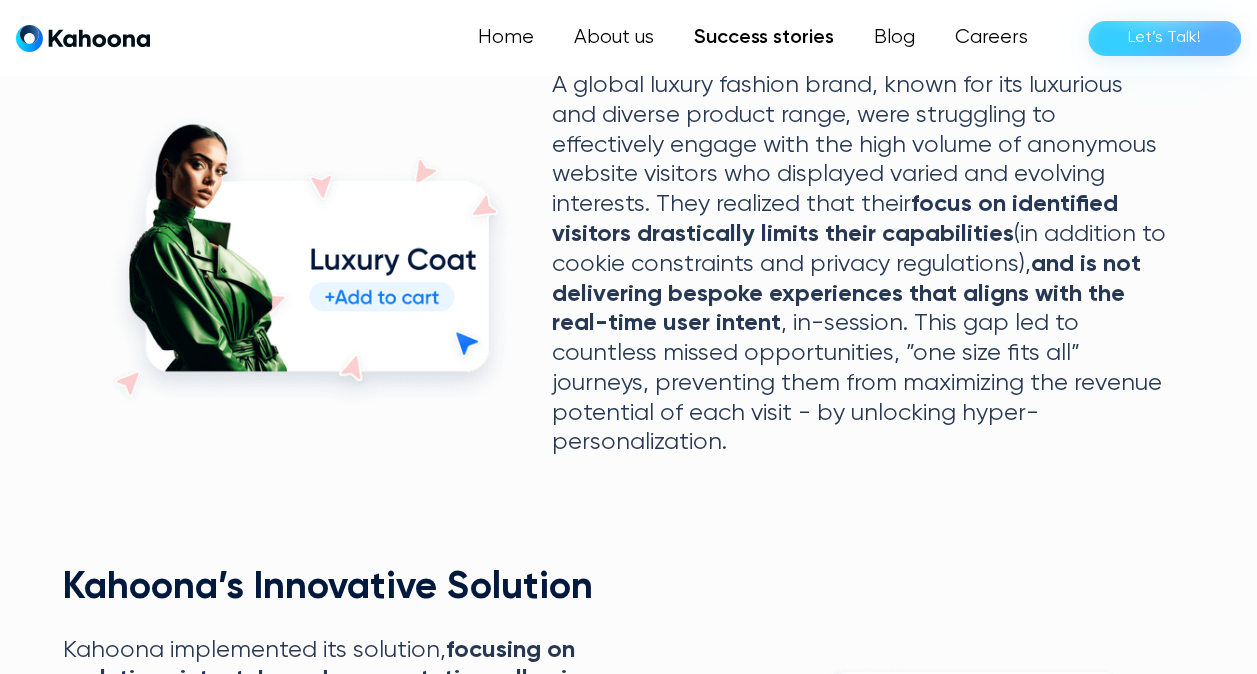 scroll, scrollTop: 1066, scrollLeft: 0, axis: vertical 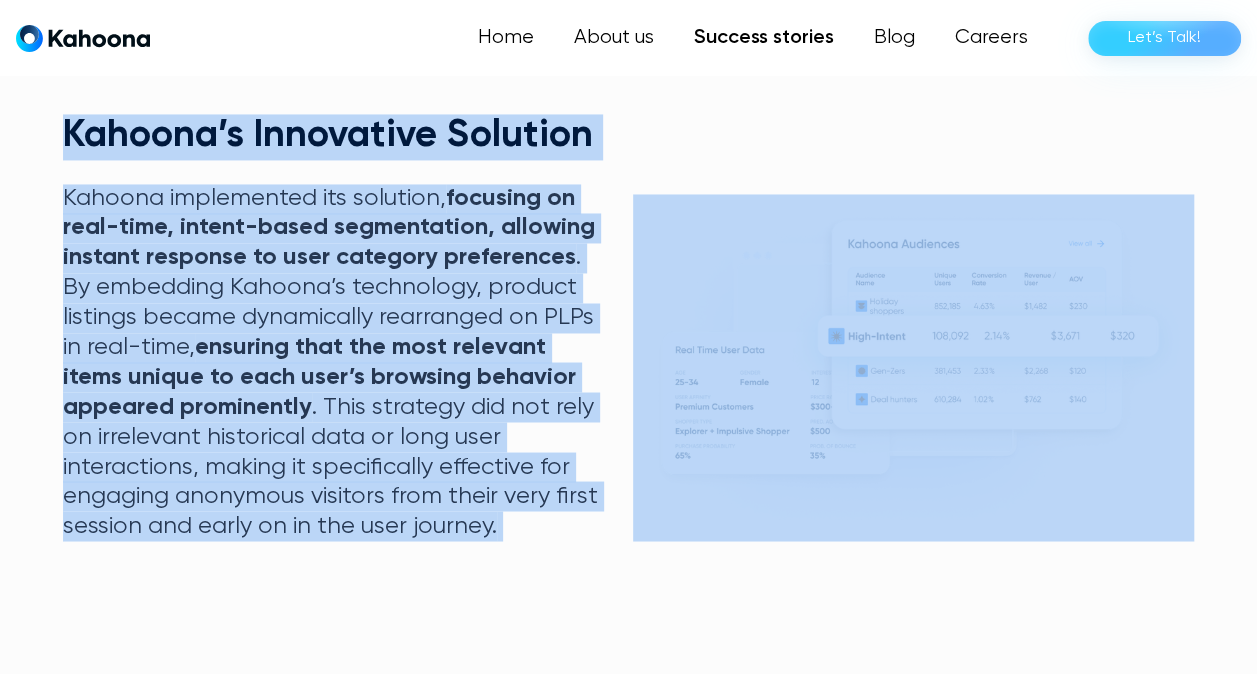 drag, startPoint x: 1212, startPoint y: 206, endPoint x: 659, endPoint y: 475, distance: 614.95526 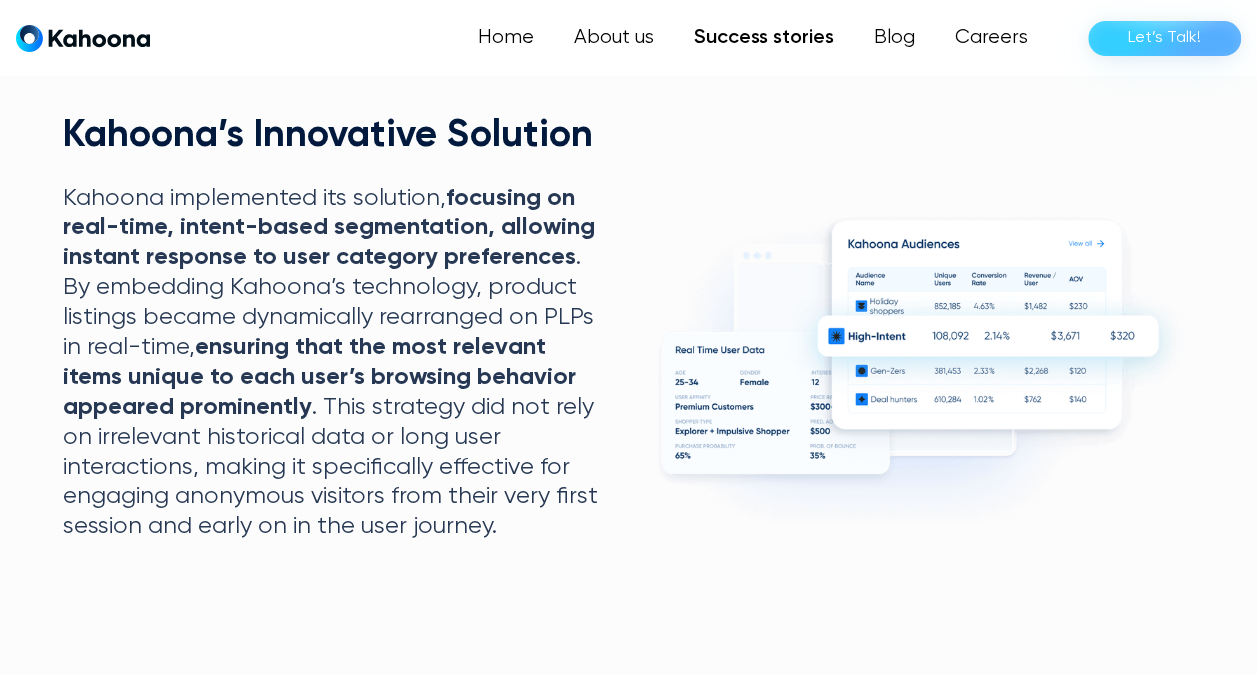 click on "Kahoona implemented its solution,  focusing on real-time, intent-based segmentation, allowing instant response to user category preferences . By embedding Kahoona’s technology, product listings became dynamically rearranged on PLPs in real-time,  ensuring that the most relevant items unique to each user’s browsing behavior appeared prominently . This strategy did not rely on irrelevant historical data or long user interactions, making it specifically effective for engaging anonymous visitors from their very first session and early on in the user journey." at bounding box center (335, 362) 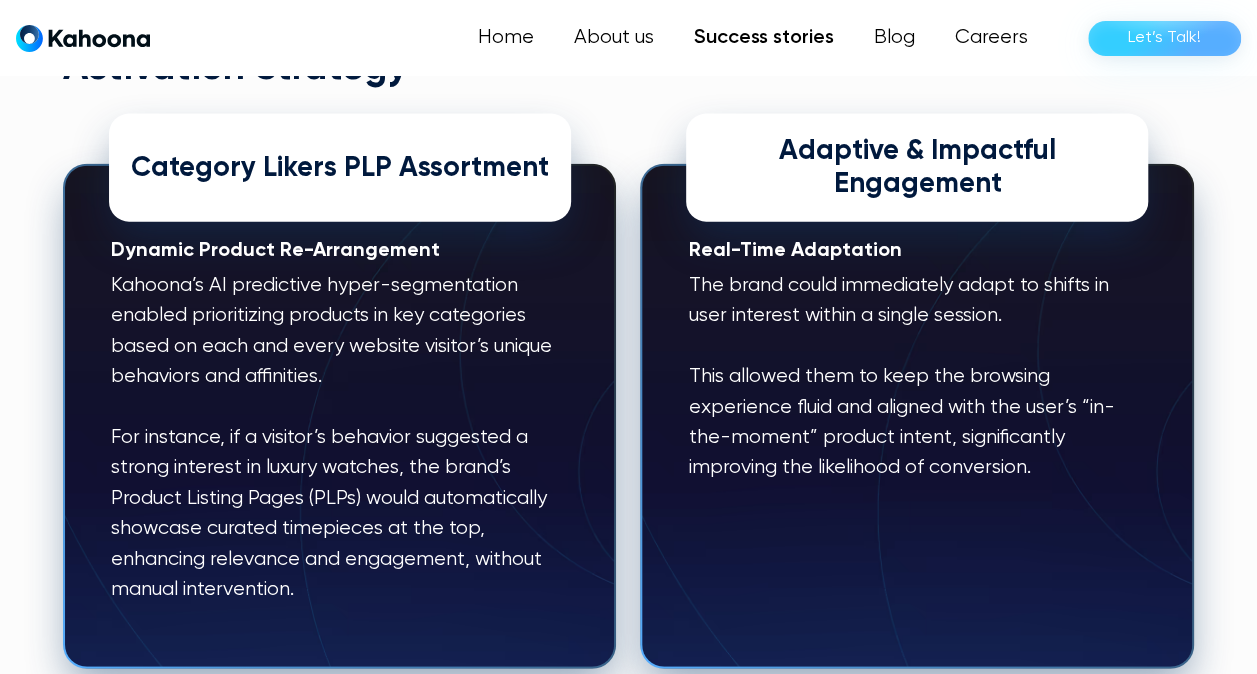 scroll, scrollTop: 2217, scrollLeft: 0, axis: vertical 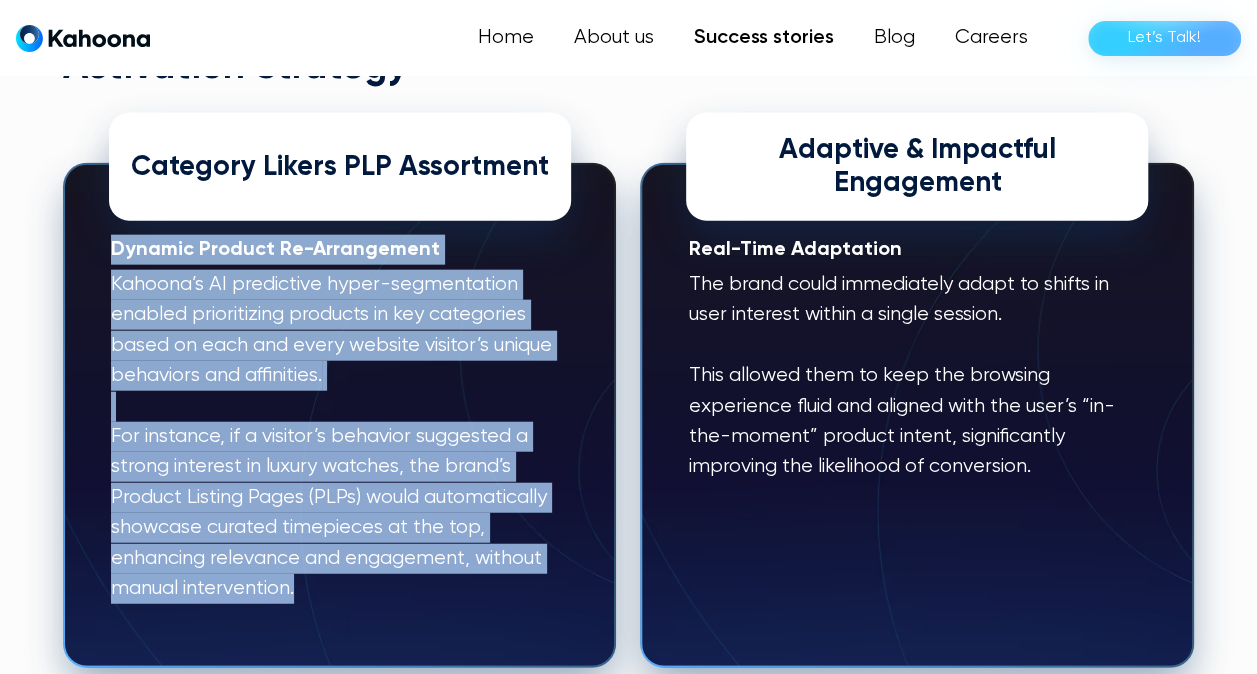 drag, startPoint x: 110, startPoint y: 257, endPoint x: 344, endPoint y: 587, distance: 404.5442 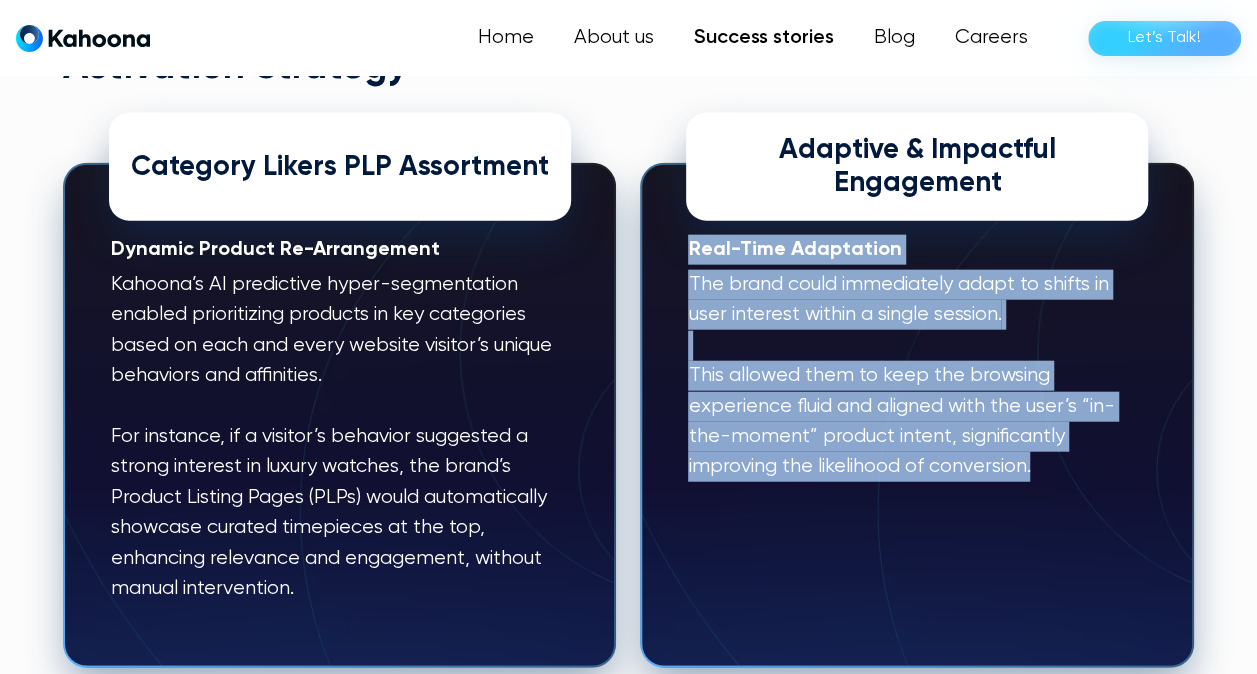 drag, startPoint x: 783, startPoint y: 310, endPoint x: 1099, endPoint y: 526, distance: 382.76886 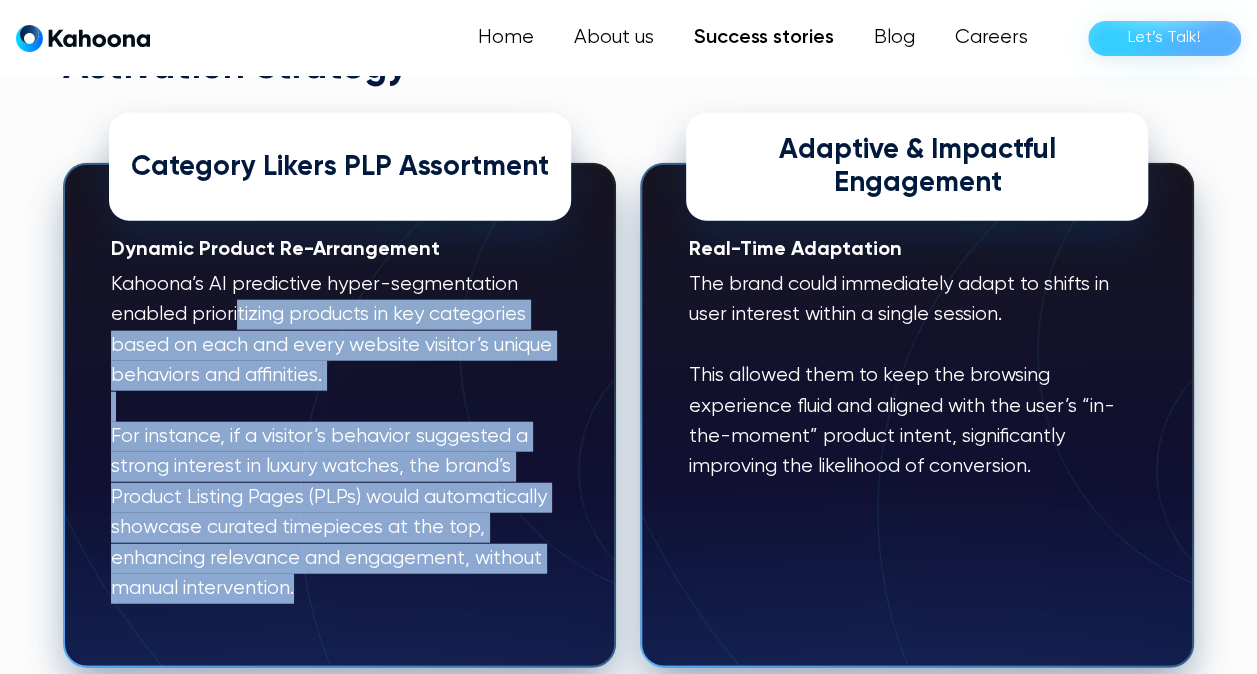 drag, startPoint x: 240, startPoint y: 310, endPoint x: 355, endPoint y: 604, distance: 315.6913 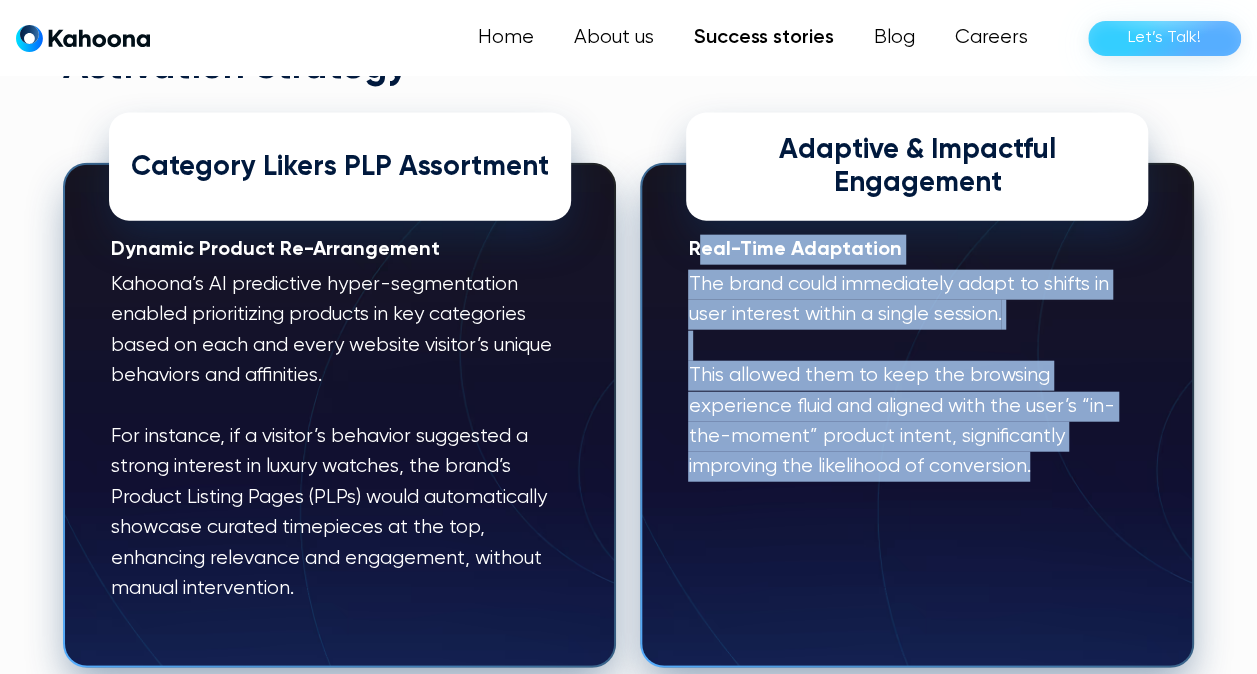 drag, startPoint x: 802, startPoint y: 270, endPoint x: 1044, endPoint y: 518, distance: 346.5083 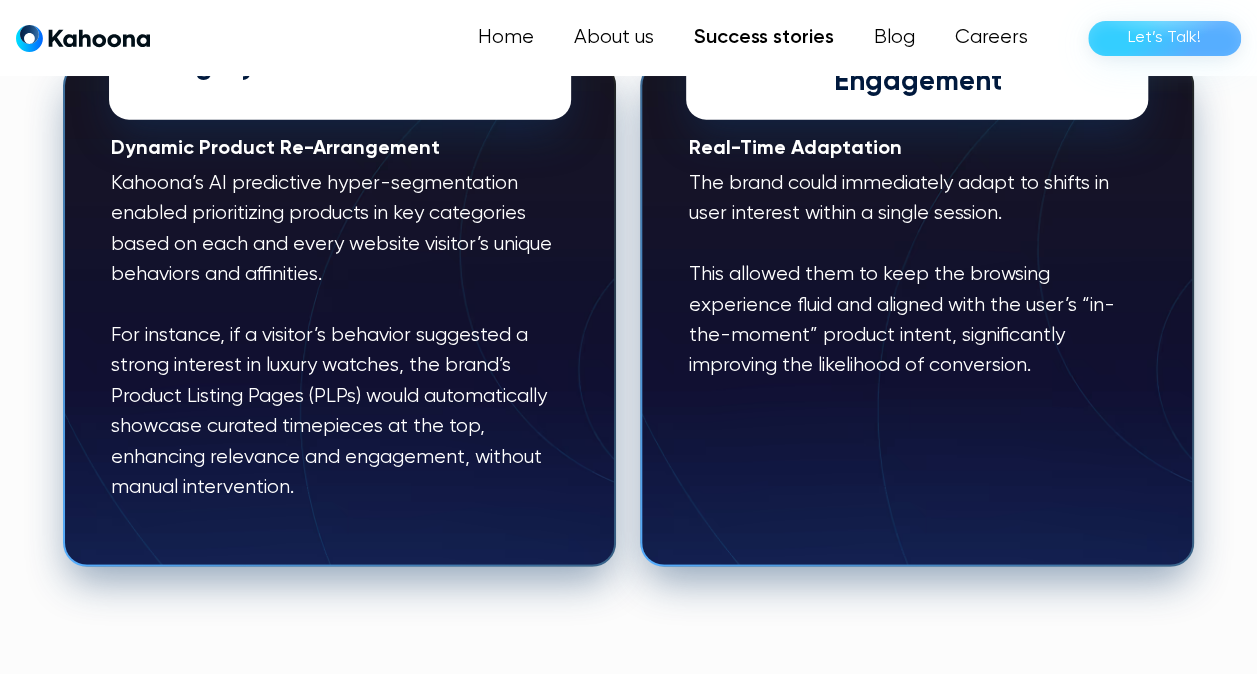 scroll, scrollTop: 2318, scrollLeft: 0, axis: vertical 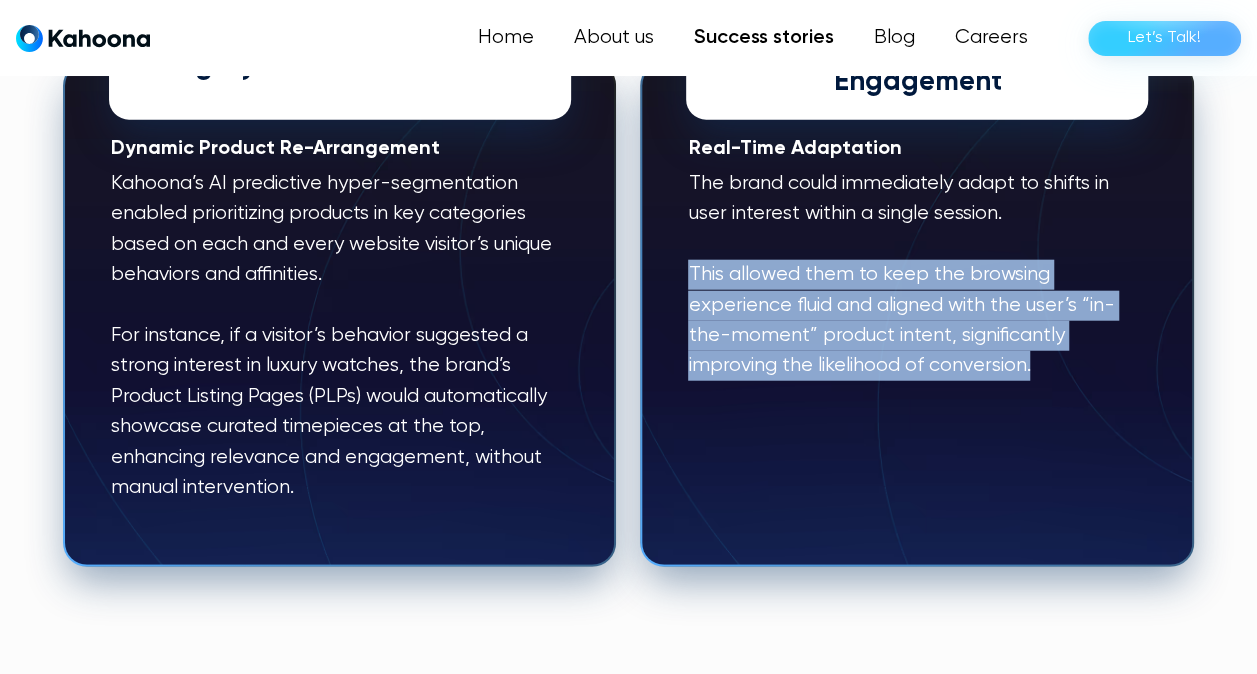 drag, startPoint x: 689, startPoint y: 275, endPoint x: 1078, endPoint y: 405, distance: 410.14752 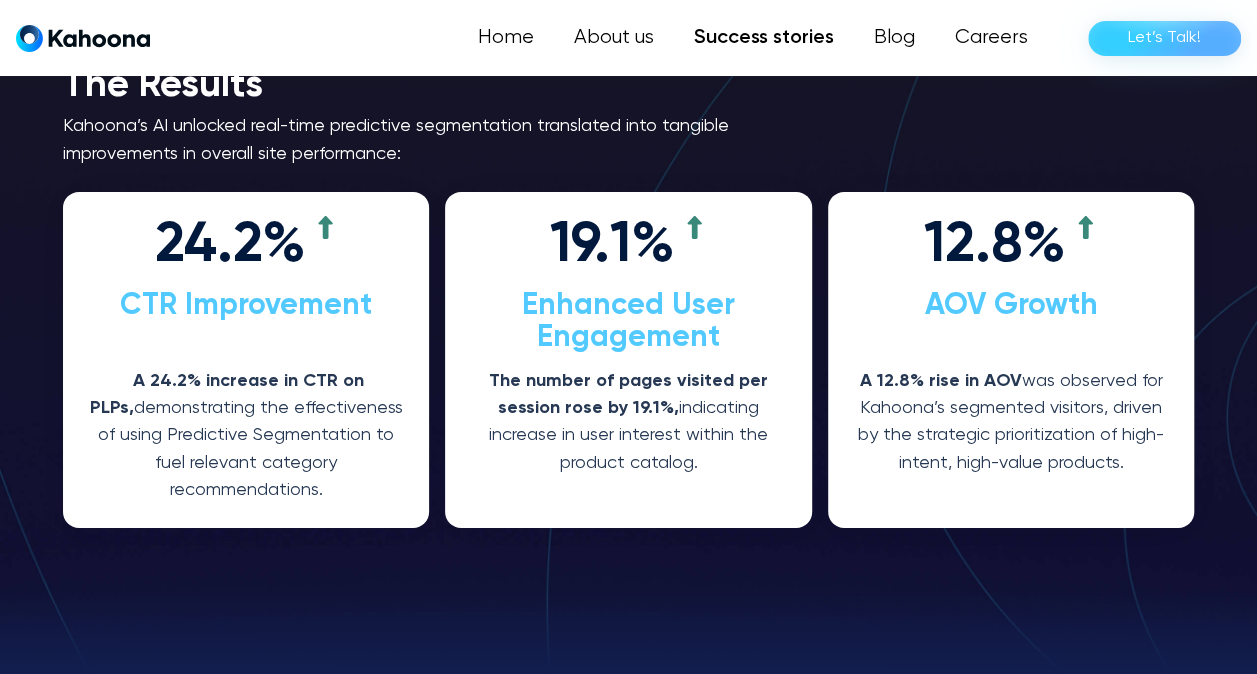 scroll, scrollTop: 3124, scrollLeft: 0, axis: vertical 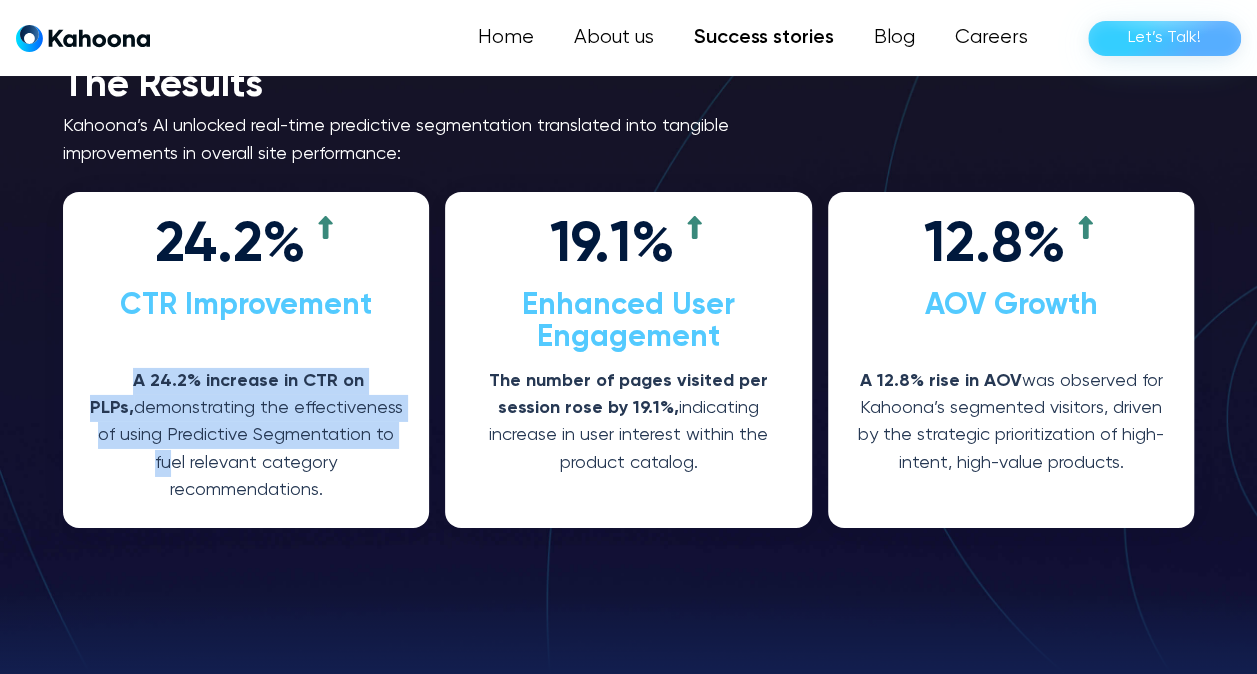 drag, startPoint x: 112, startPoint y: 384, endPoint x: 386, endPoint y: 454, distance: 282.8003 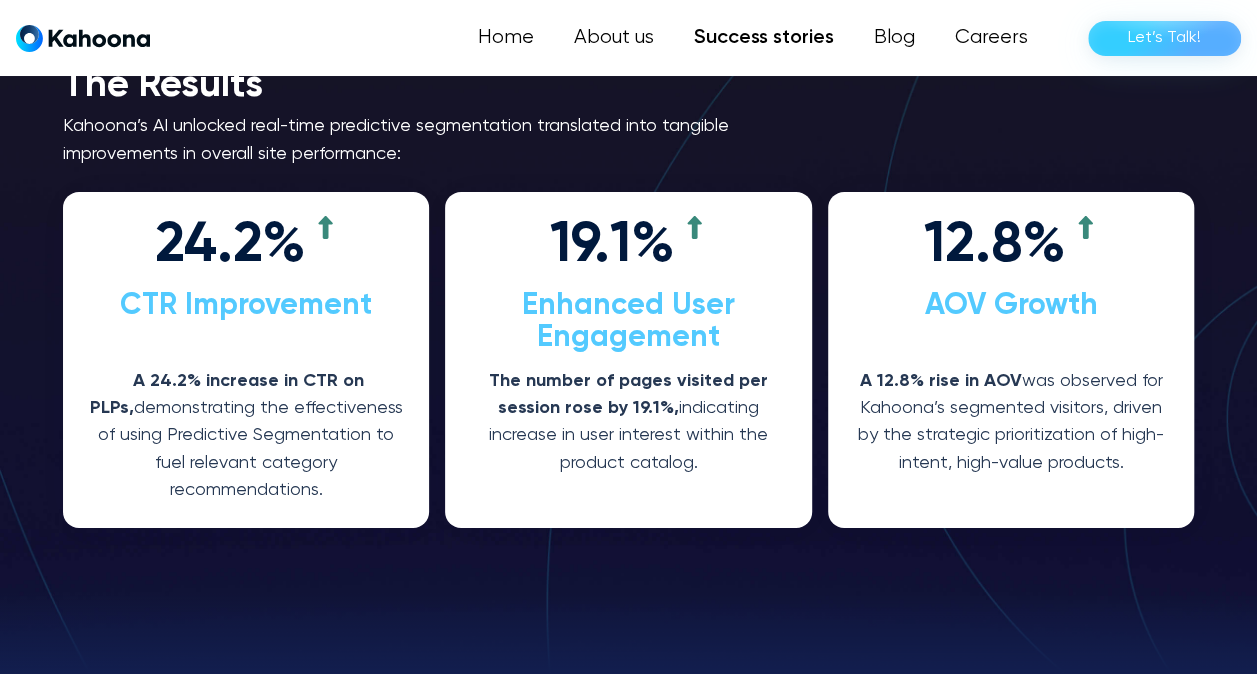 drag, startPoint x: 386, startPoint y: 454, endPoint x: 359, endPoint y: 475, distance: 34.20526 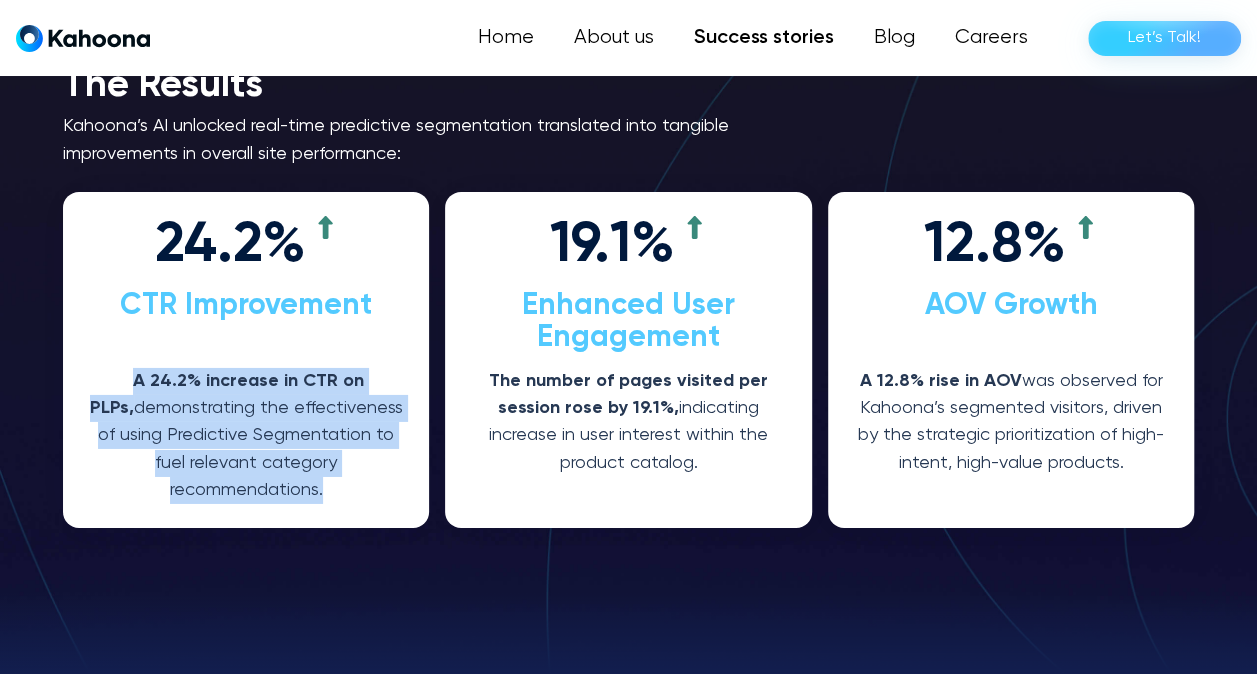 drag, startPoint x: 117, startPoint y: 385, endPoint x: 397, endPoint y: 481, distance: 296 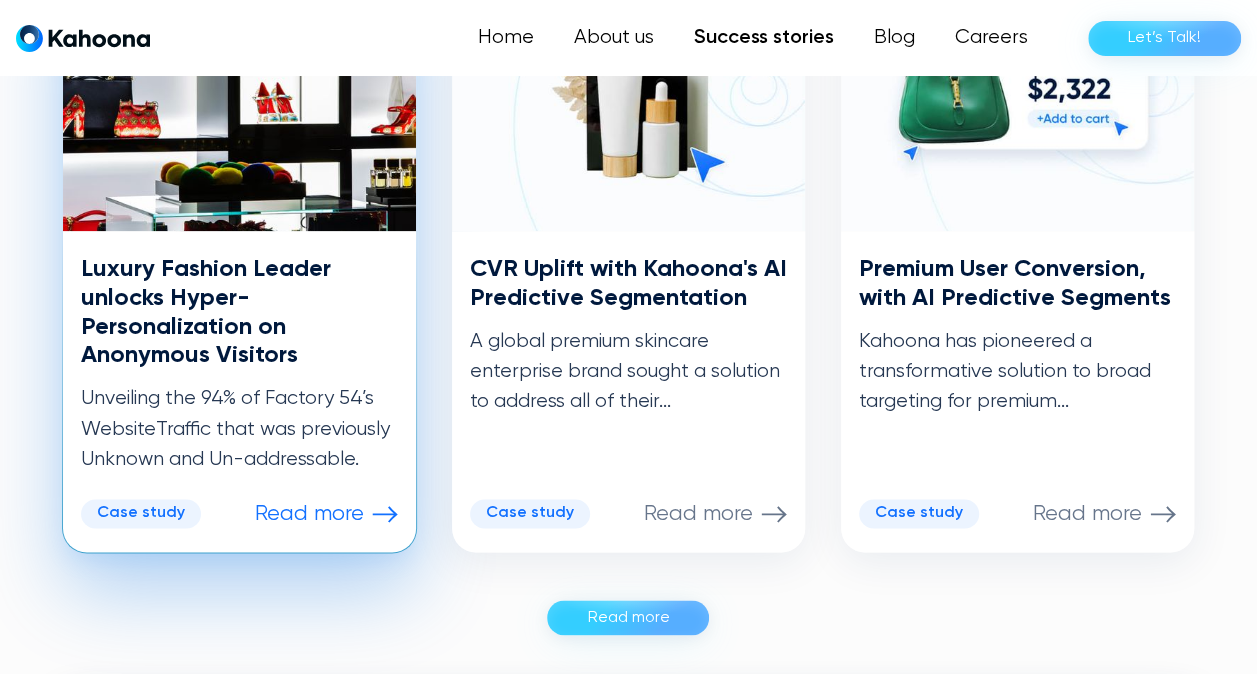 scroll, scrollTop: 1214, scrollLeft: 0, axis: vertical 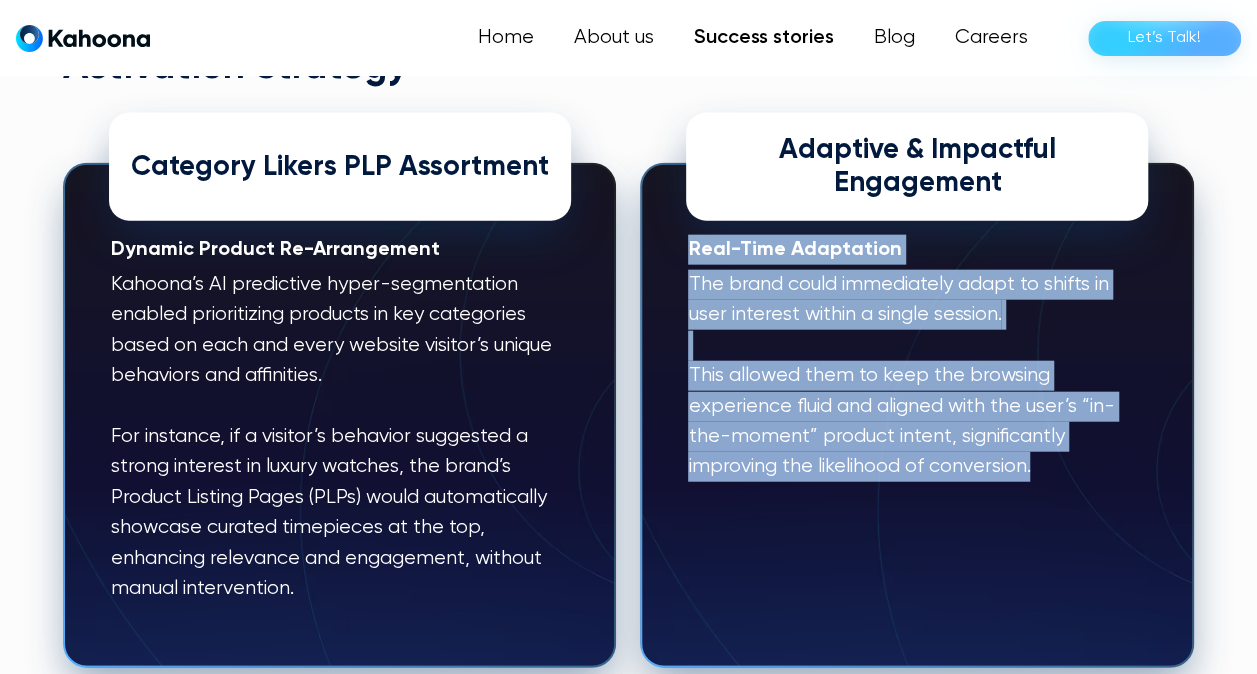 drag, startPoint x: 700, startPoint y: 261, endPoint x: 1072, endPoint y: 522, distance: 454.42822 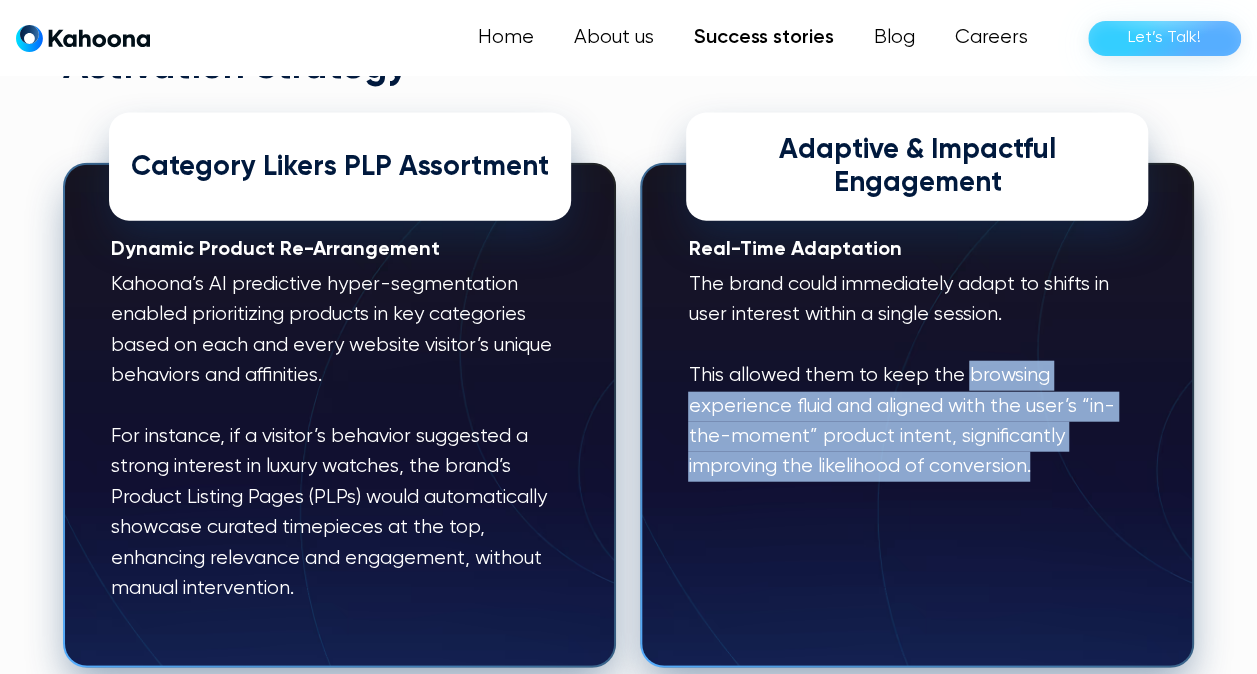 drag, startPoint x: 969, startPoint y: 382, endPoint x: 1077, endPoint y: 490, distance: 152.73506 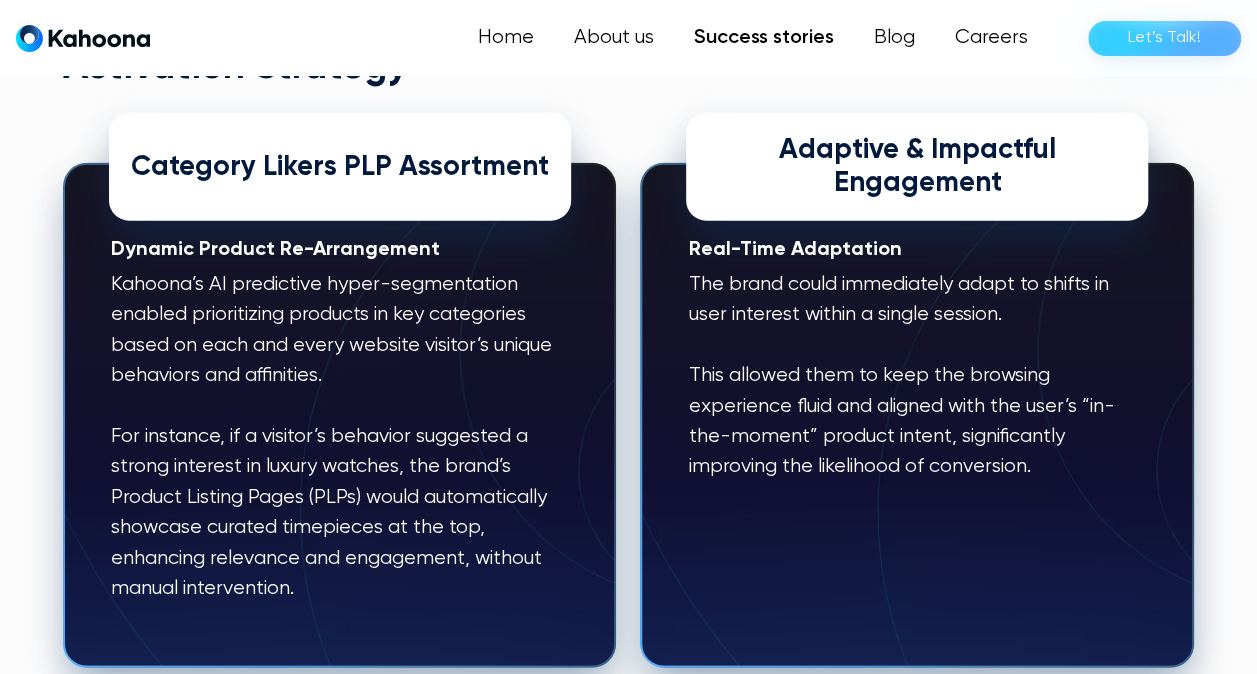 click on "Kahoona’s AI predictive hyper-segmentation enabled prioritizing products in key categories based on each and every website visitor’s unique behaviors and affinities. For instance, if a visitor’s behavior suggested a strong interest in luxury watches, the brand’s Product Listing Pages (PLPs) would automatically showcase curated timepieces at the top, enhancing relevance and engagement, without manual intervention." at bounding box center (340, 437) 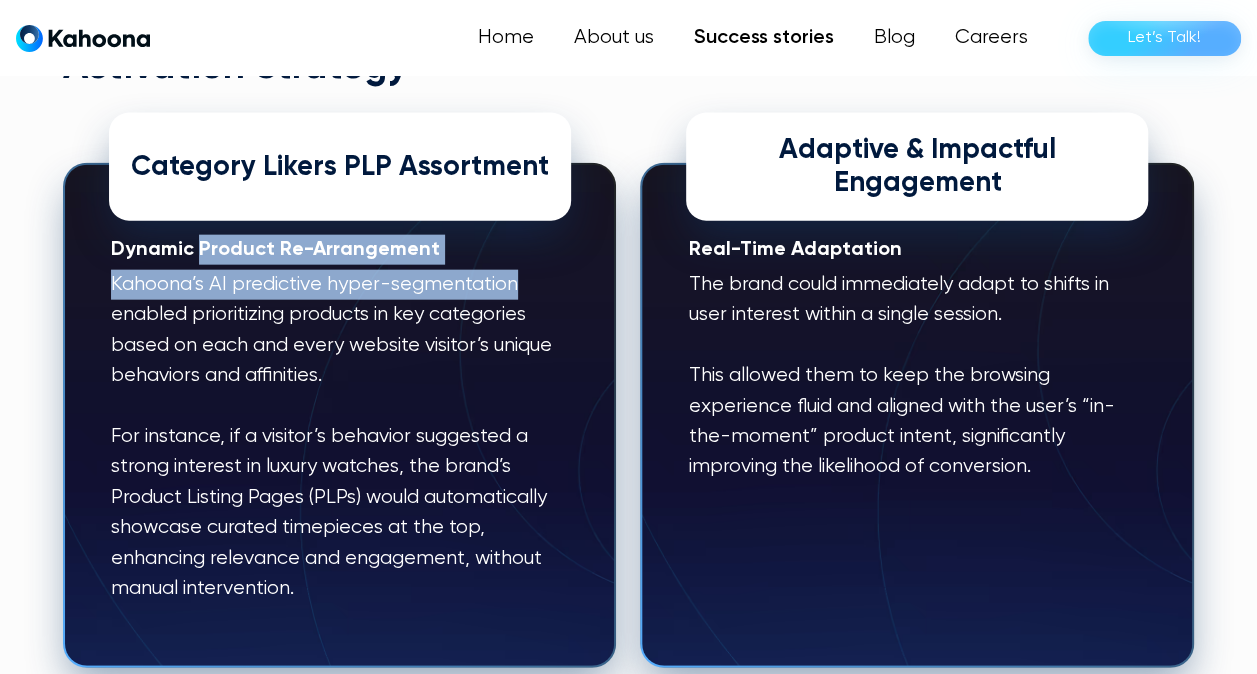 drag, startPoint x: 195, startPoint y: 252, endPoint x: 521, endPoint y: 282, distance: 327.37747 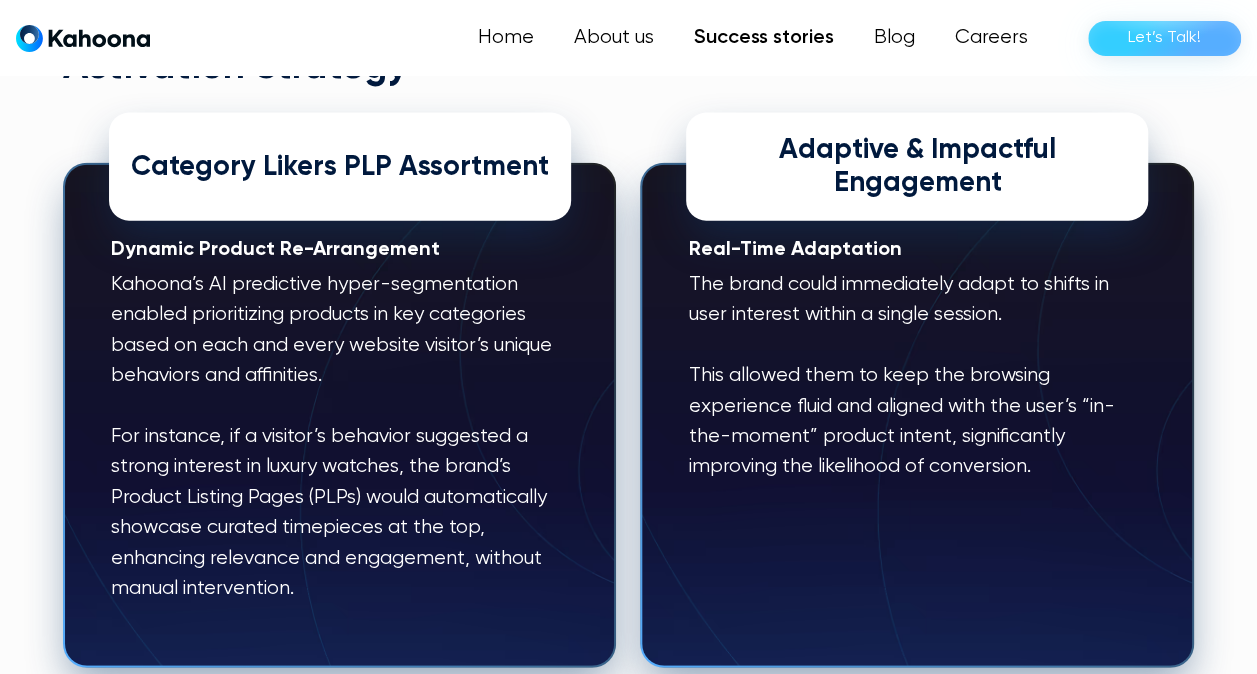 drag, startPoint x: 521, startPoint y: 282, endPoint x: 448, endPoint y: 382, distance: 123.81034 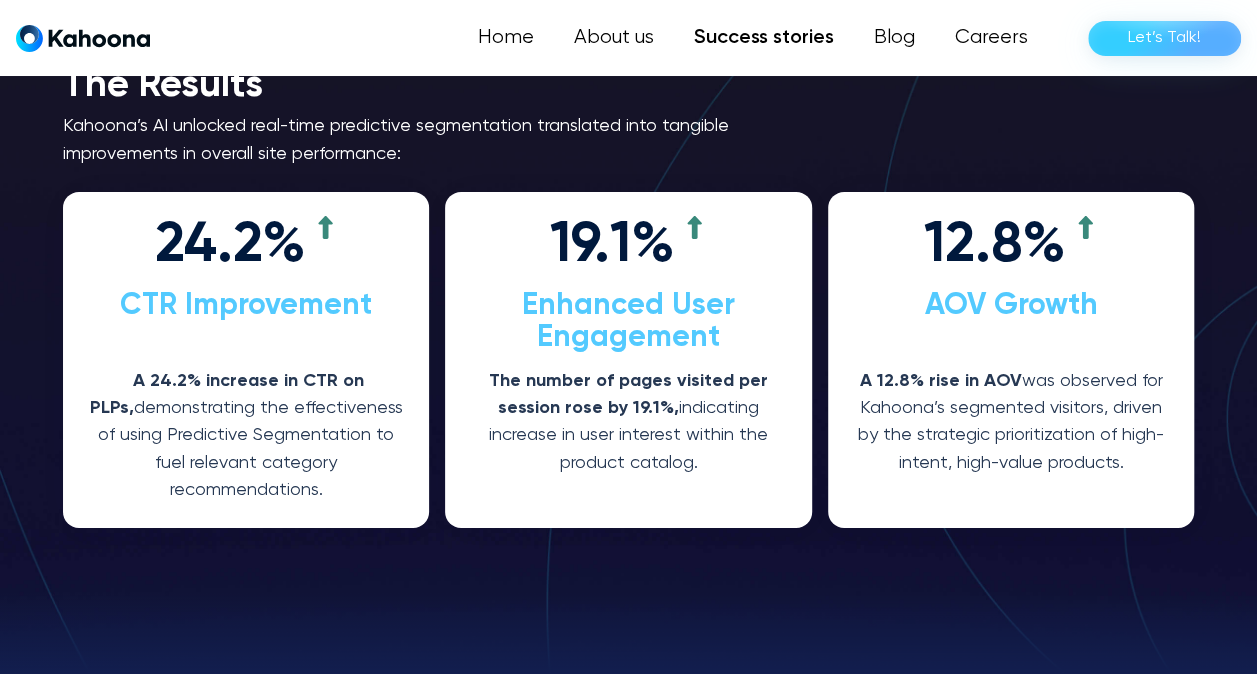 scroll, scrollTop: 3124, scrollLeft: 0, axis: vertical 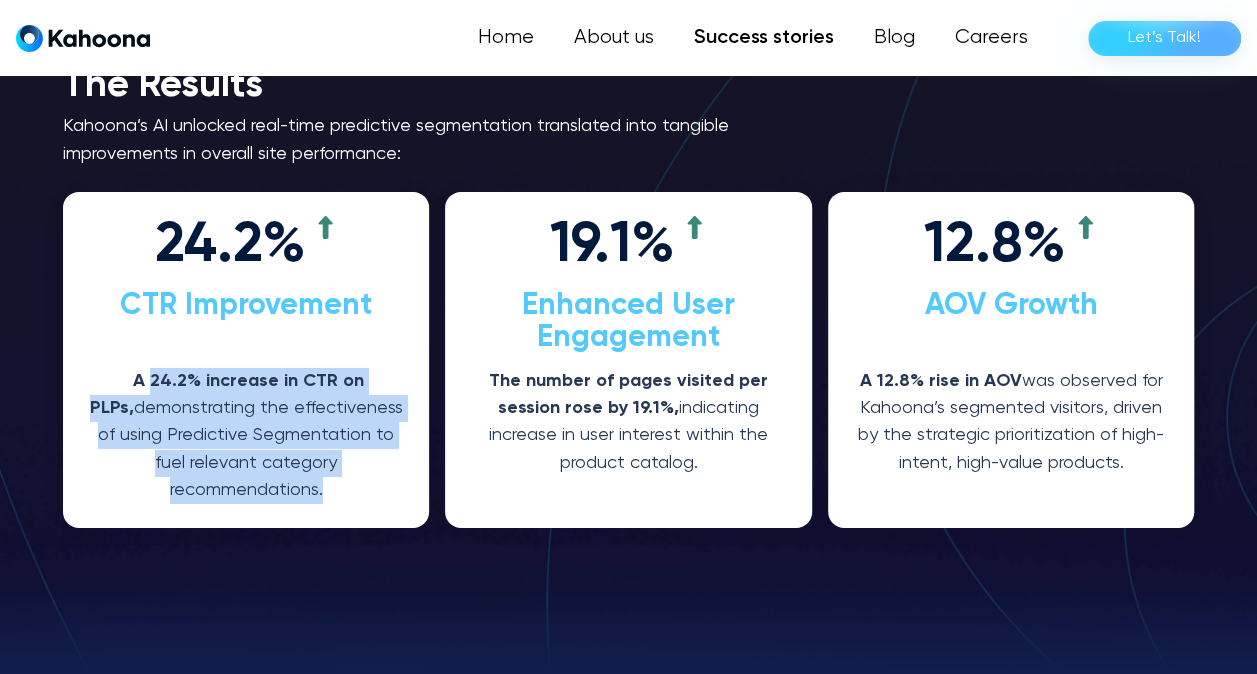 drag, startPoint x: 134, startPoint y: 386, endPoint x: 400, endPoint y: 473, distance: 279.86603 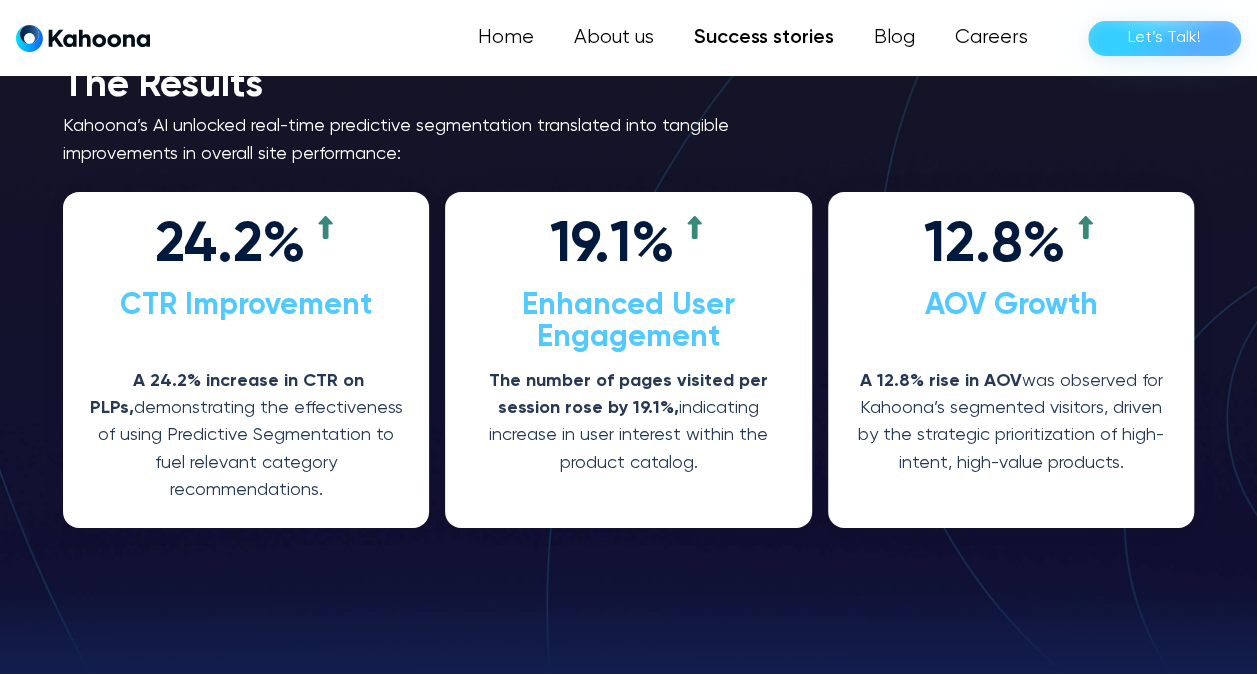 click on "bottom line The Results Kahoona’s AI unlocked real-time predictive segmentation translated into tangible improvements in overall site performance: 24.2% CTR Improvement   A 24.2% increase in CTR on PLPs,  demonstrating the effectiveness of using Predictive Segmentation to fuel relevant category recommendations. 19.1% Enhanced User Engagement The number of pages visited per session rose by 19.1%,  indicating increase in user interest within the product catalog. 12.8% AOV Growth A 12.8% rise in AOV  was observed for Kahoona’s segmented visitors, driven by the strategic prioritization of high-intent, high-value products." at bounding box center (628, 276) 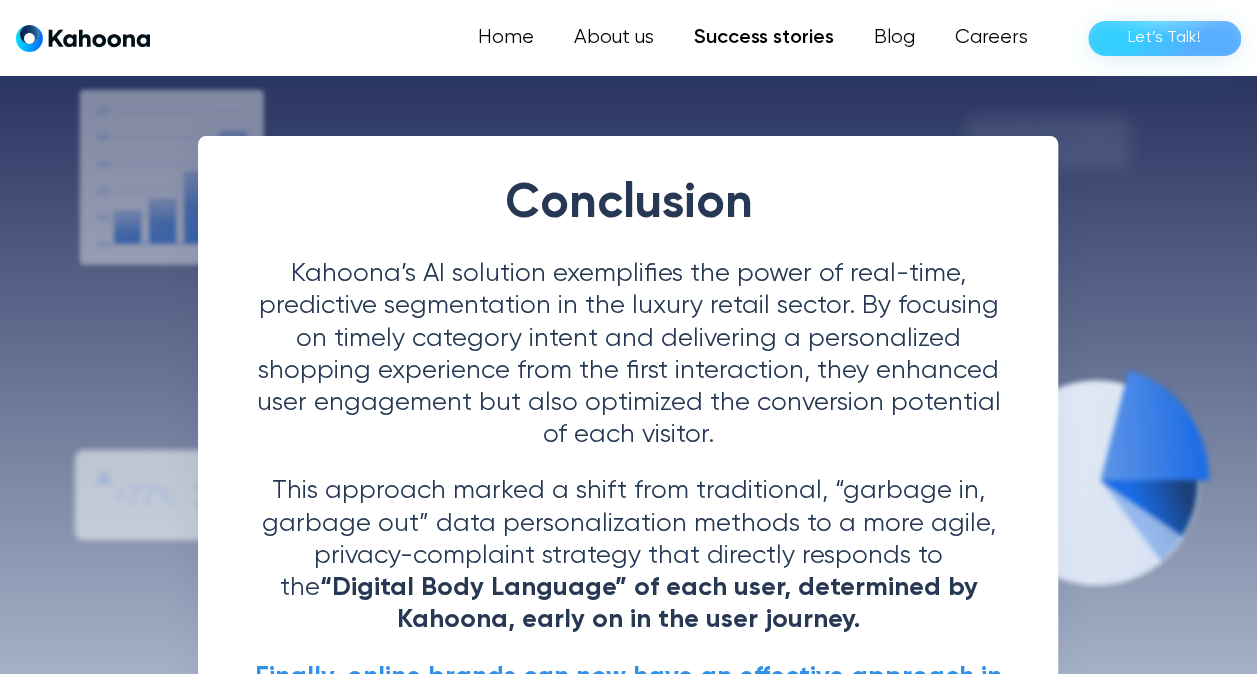scroll, scrollTop: 3830, scrollLeft: 0, axis: vertical 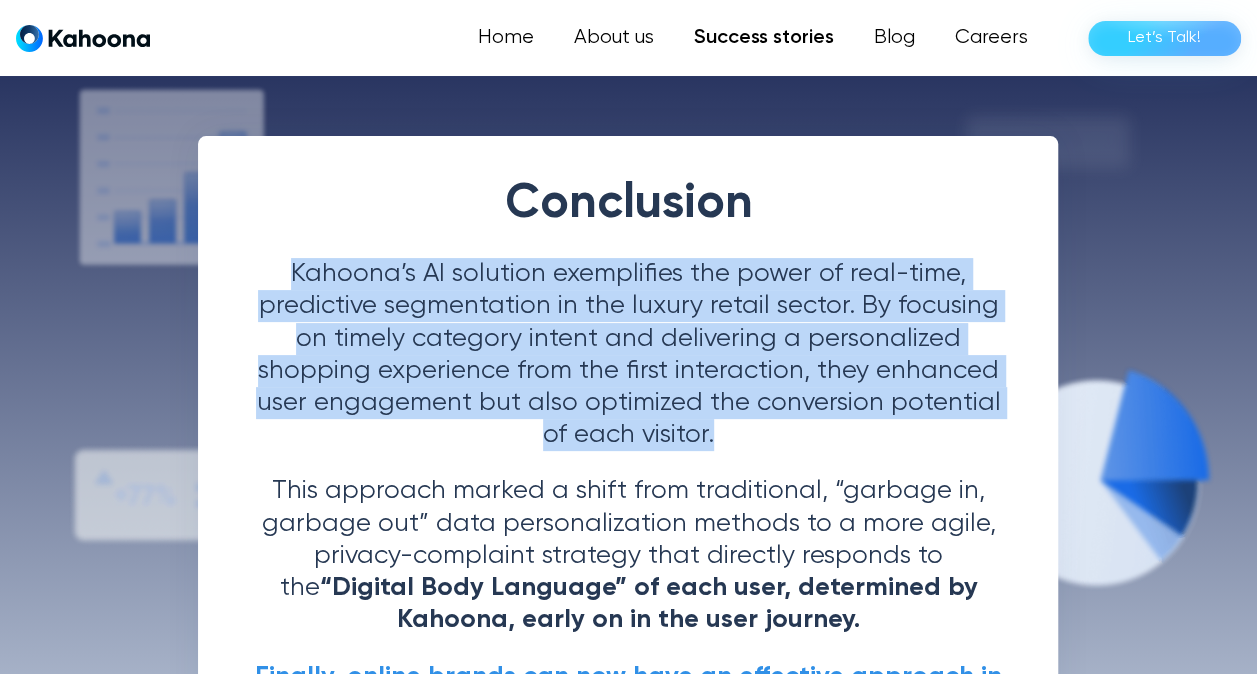 drag, startPoint x: 294, startPoint y: 259, endPoint x: 745, endPoint y: 418, distance: 478.20706 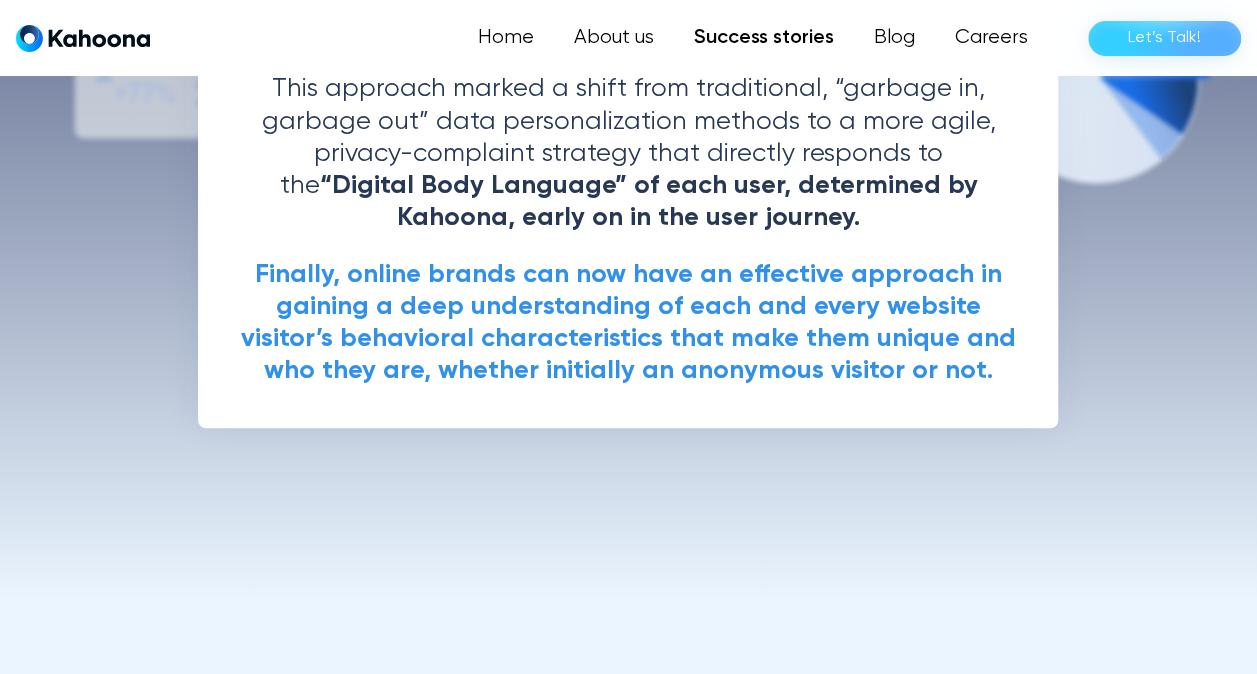 scroll, scrollTop: 4233, scrollLeft: 0, axis: vertical 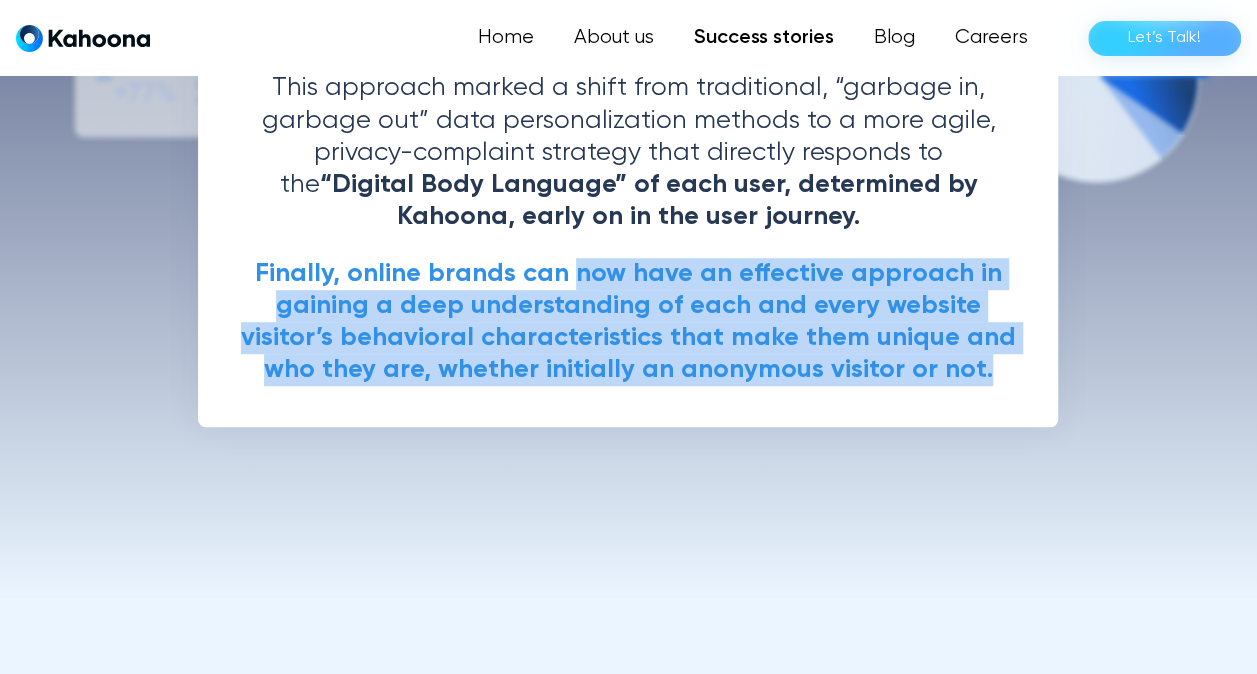 drag, startPoint x: 577, startPoint y: 258, endPoint x: 924, endPoint y: 362, distance: 362.2499 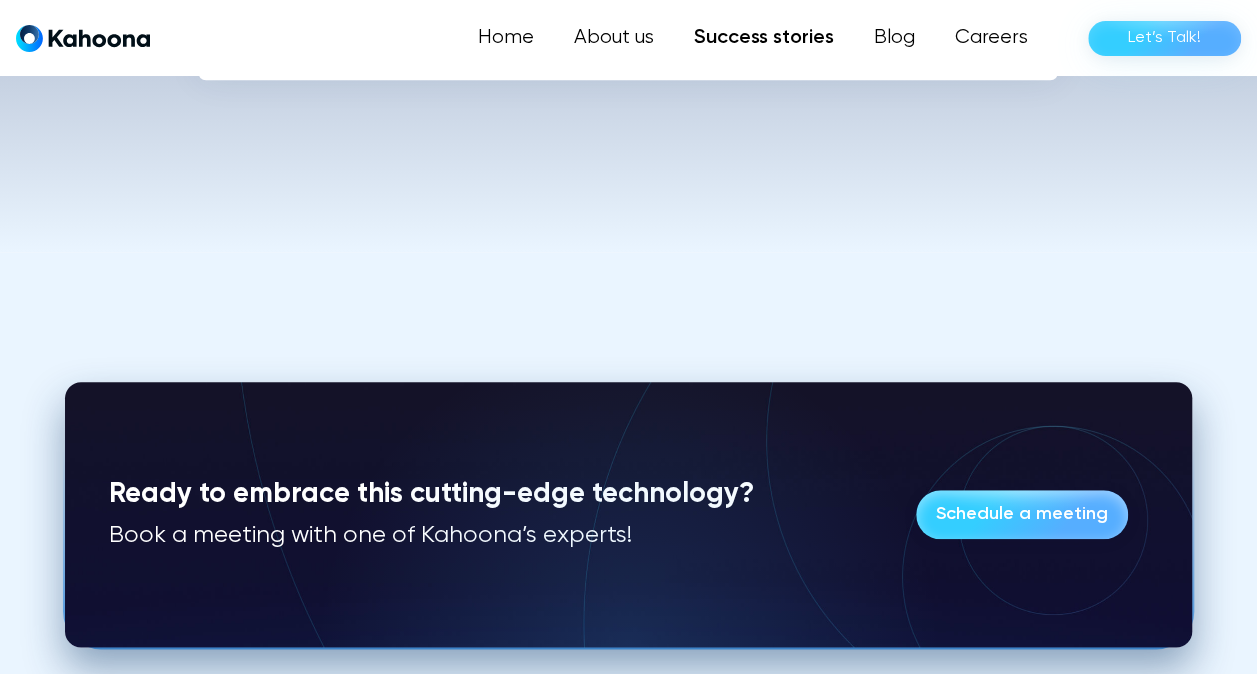 scroll, scrollTop: 4838, scrollLeft: 0, axis: vertical 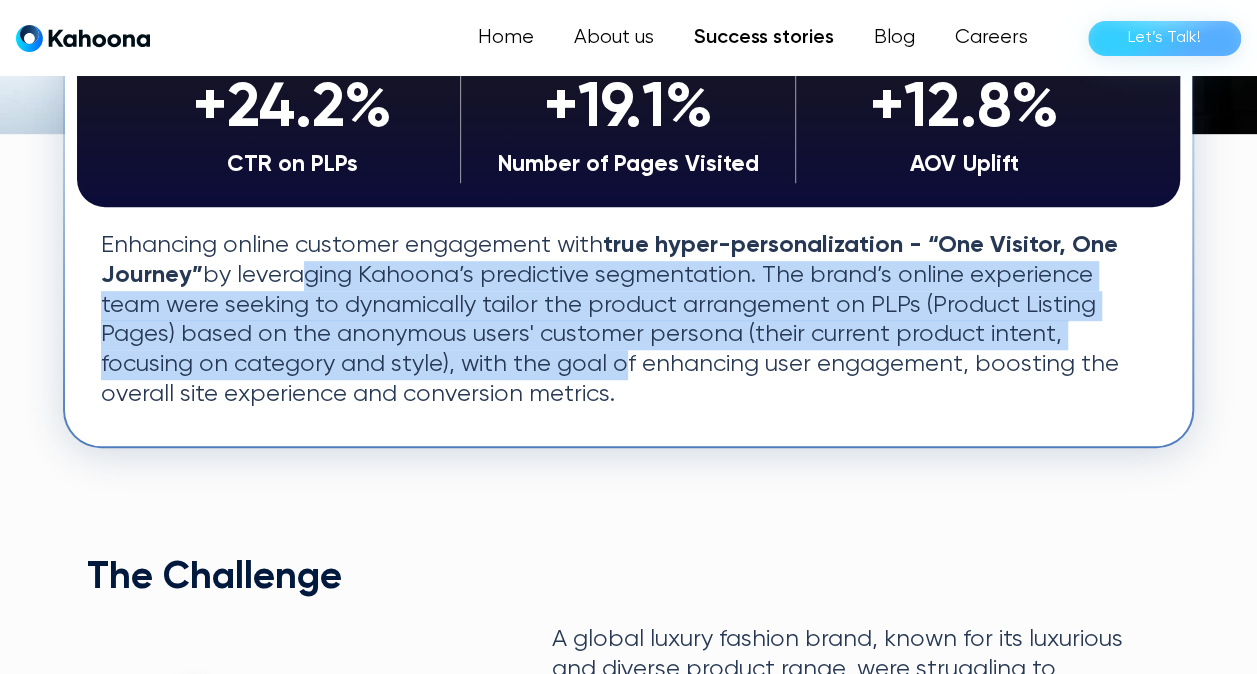 drag, startPoint x: 288, startPoint y: 268, endPoint x: 502, endPoint y: 364, distance: 234.54637 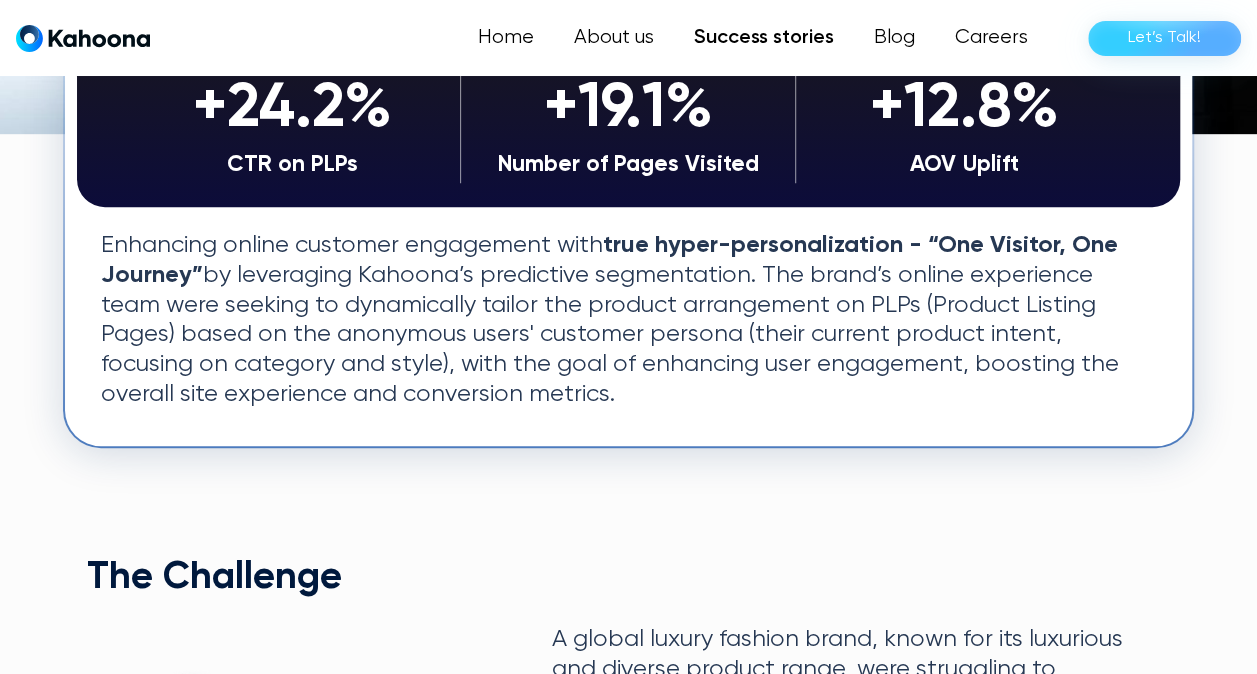 drag, startPoint x: 502, startPoint y: 364, endPoint x: 573, endPoint y: 417, distance: 88.60023 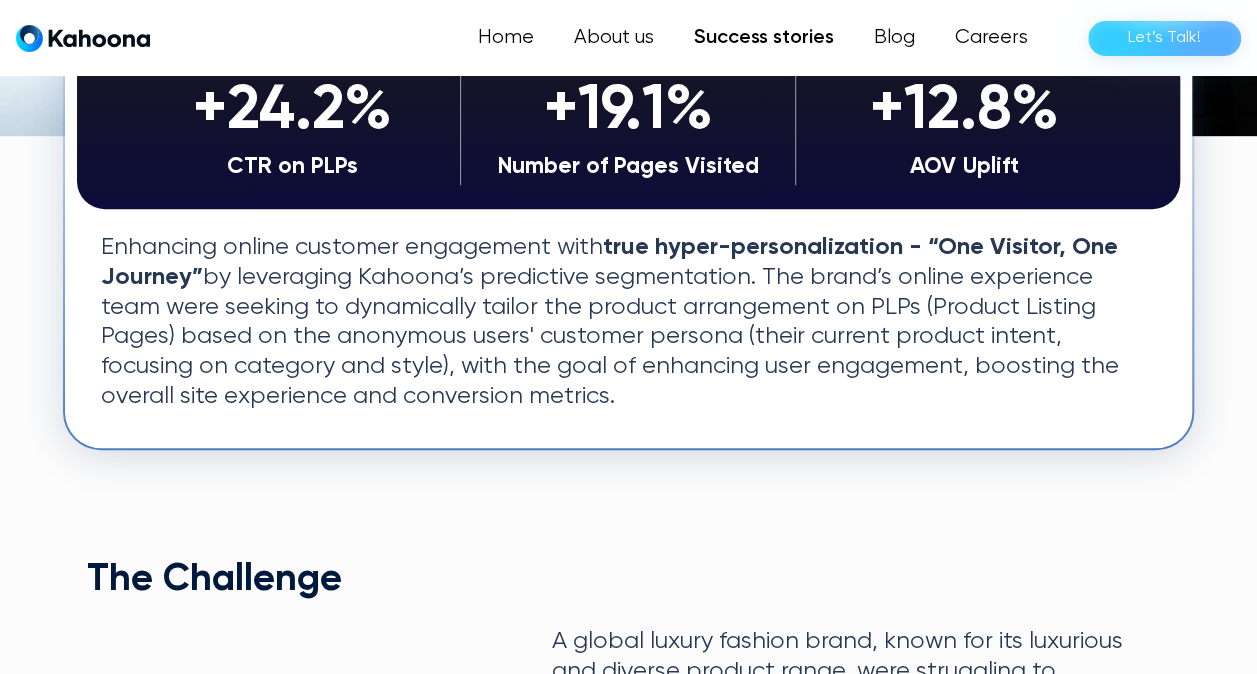 scroll, scrollTop: 506, scrollLeft: 0, axis: vertical 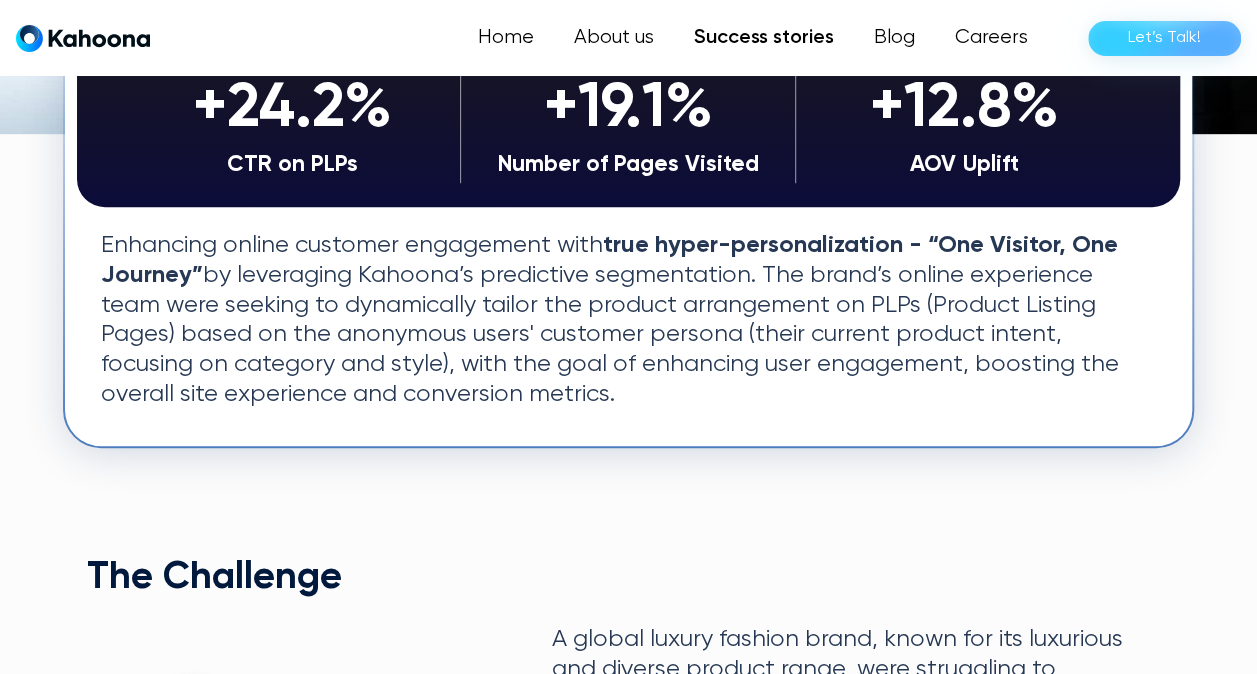 drag, startPoint x: 226, startPoint y: 248, endPoint x: 832, endPoint y: 414, distance: 628.32477 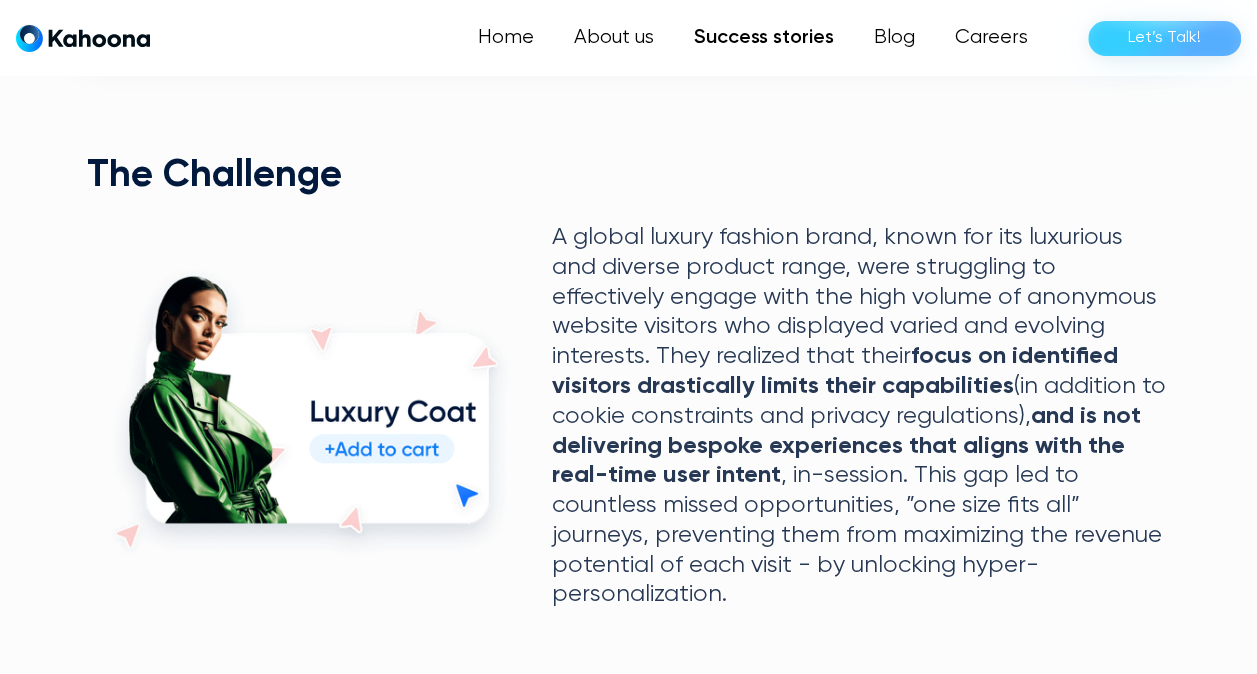 scroll, scrollTop: 909, scrollLeft: 0, axis: vertical 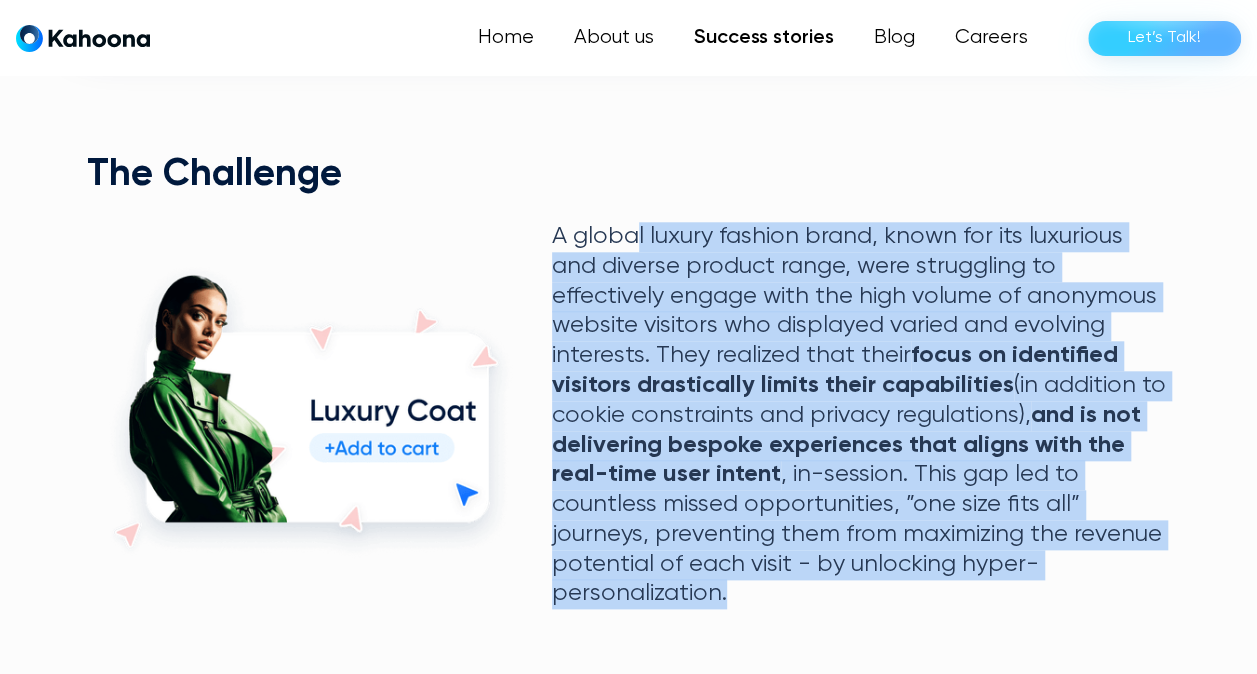 drag, startPoint x: 672, startPoint y: 254, endPoint x: 974, endPoint y: 584, distance: 447.32986 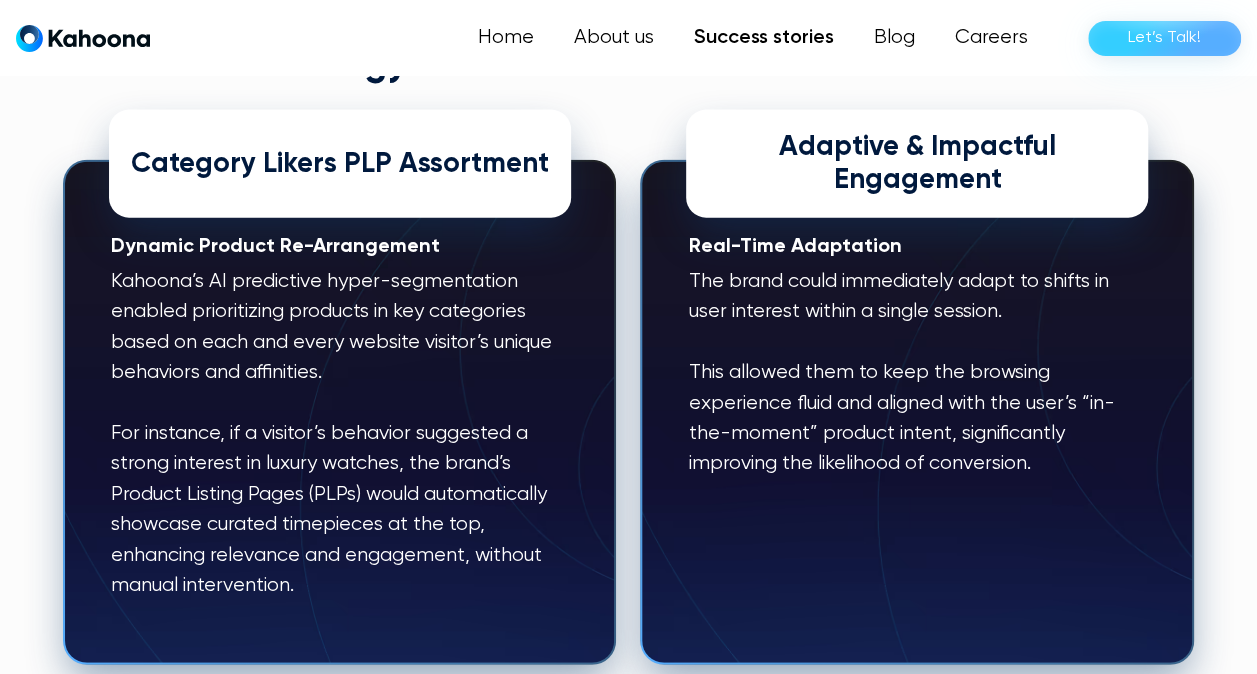 scroll, scrollTop: 2220, scrollLeft: 0, axis: vertical 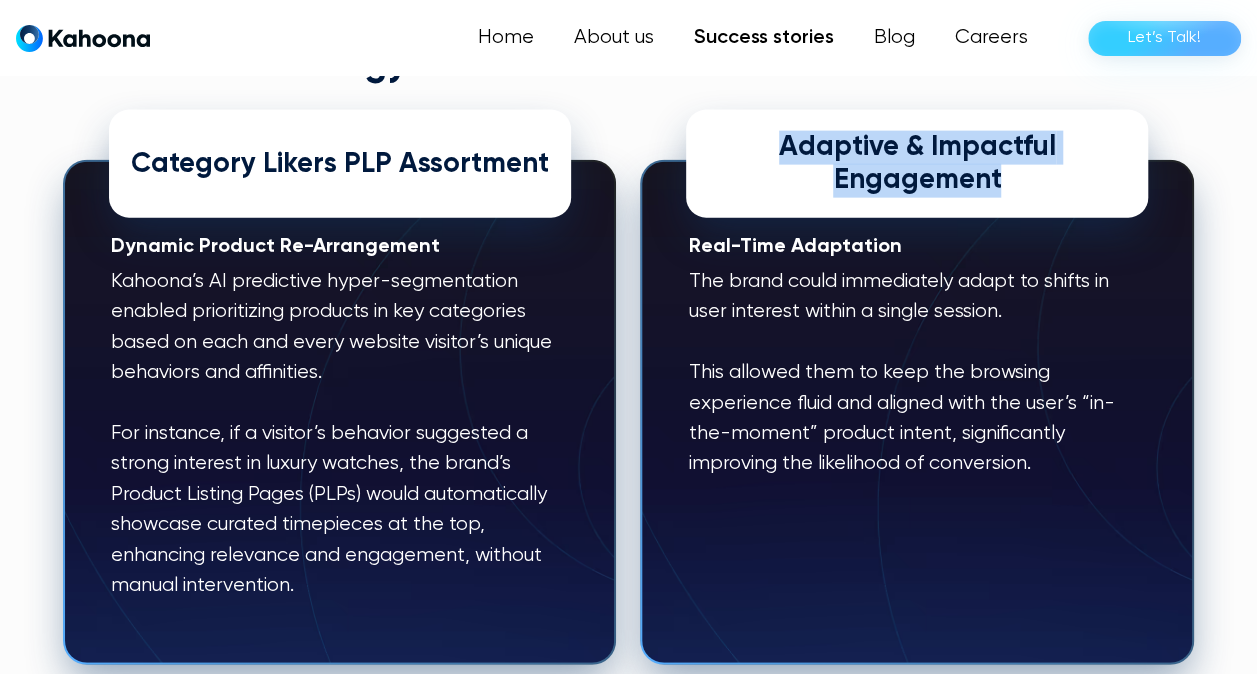 drag, startPoint x: 779, startPoint y: 150, endPoint x: 996, endPoint y: 204, distance: 223.61798 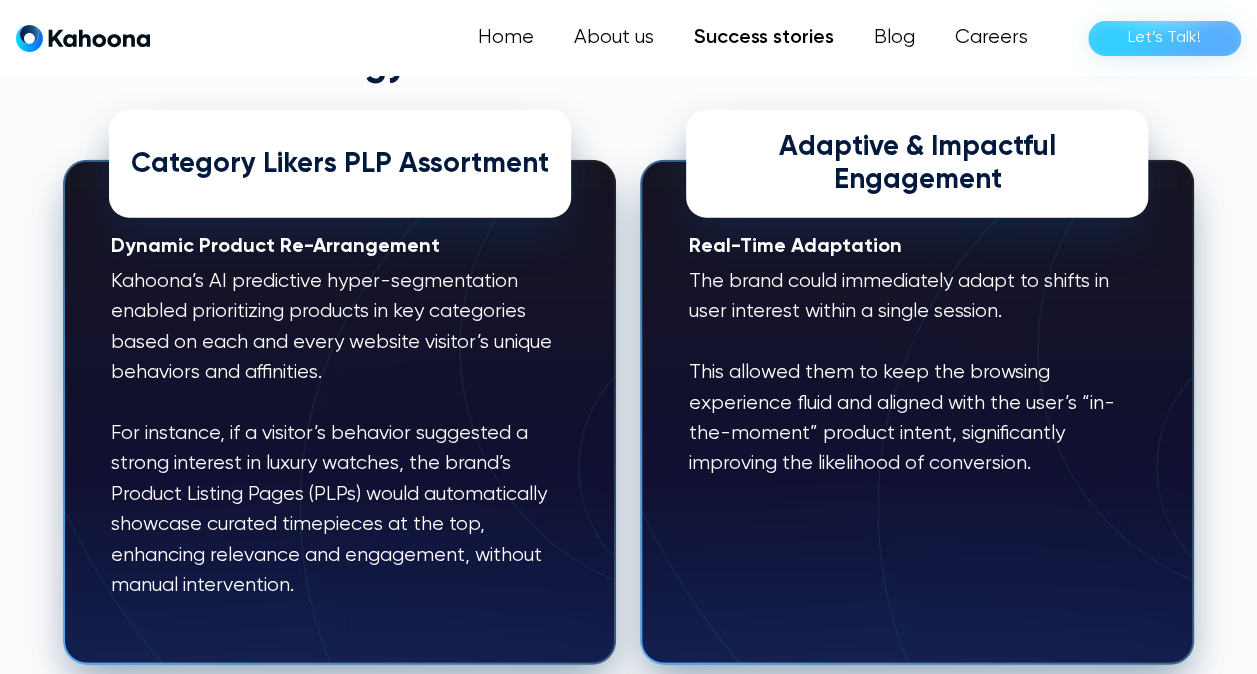 drag, startPoint x: 996, startPoint y: 204, endPoint x: 996, endPoint y: 310, distance: 106 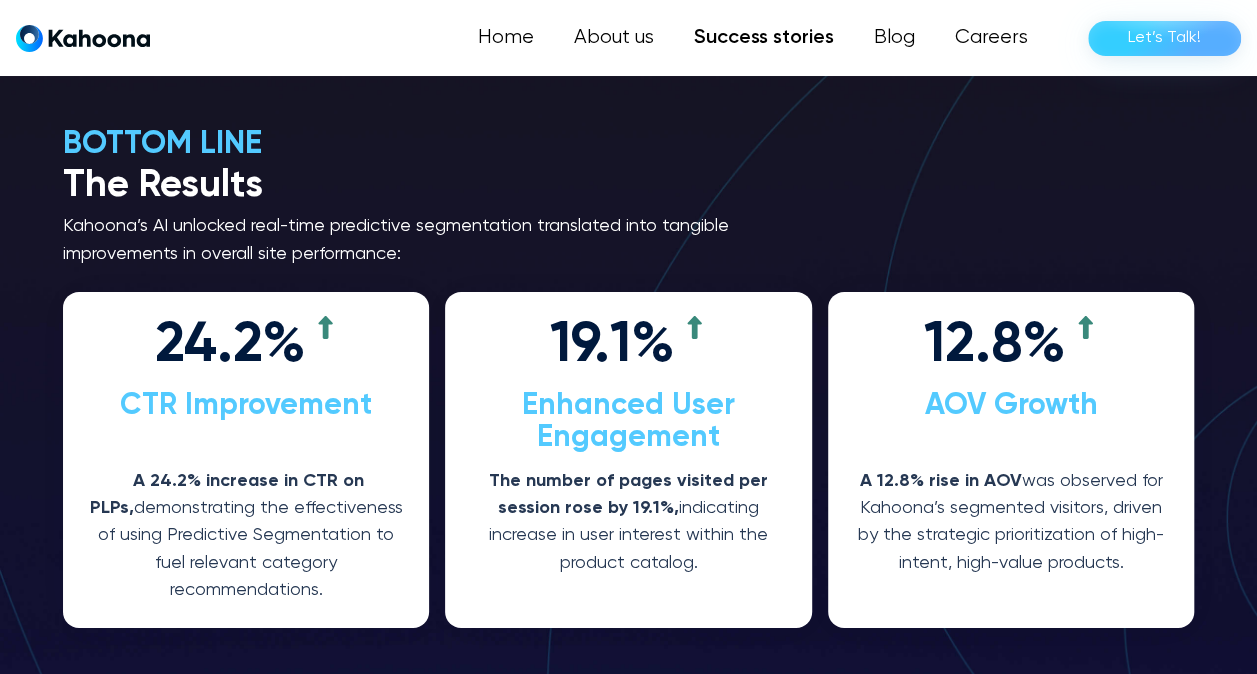 scroll, scrollTop: 3026, scrollLeft: 0, axis: vertical 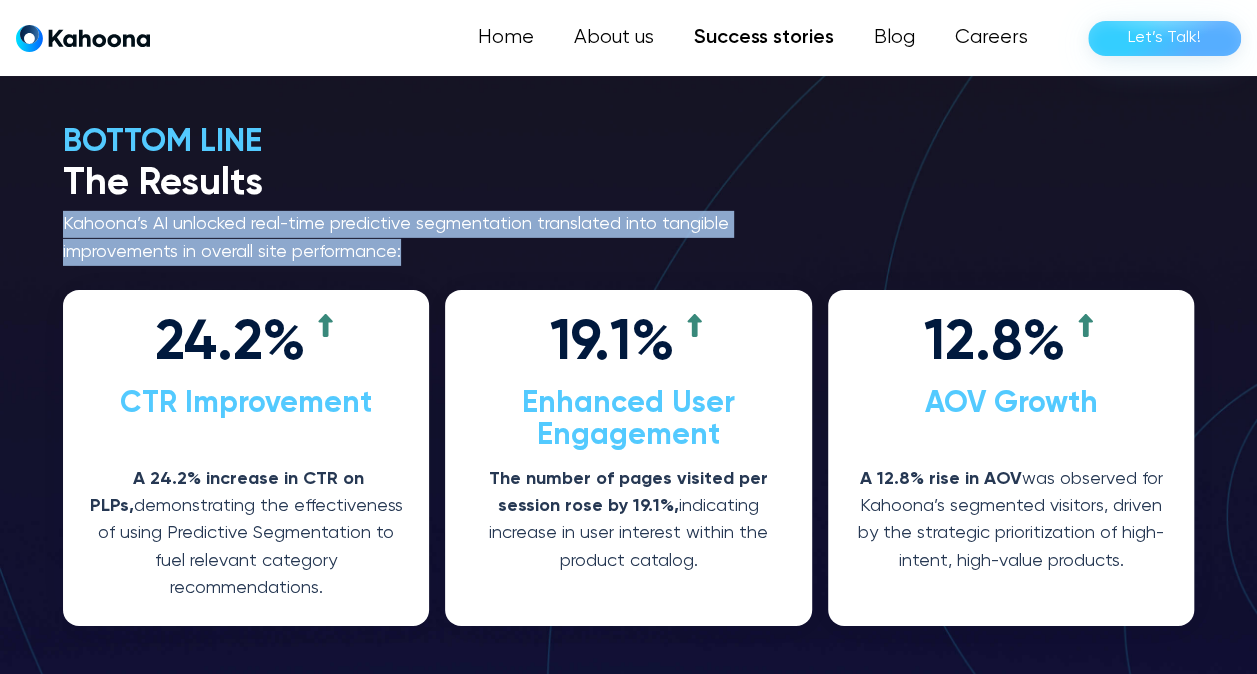 drag, startPoint x: 58, startPoint y: 231, endPoint x: 467, endPoint y: 267, distance: 410.5813 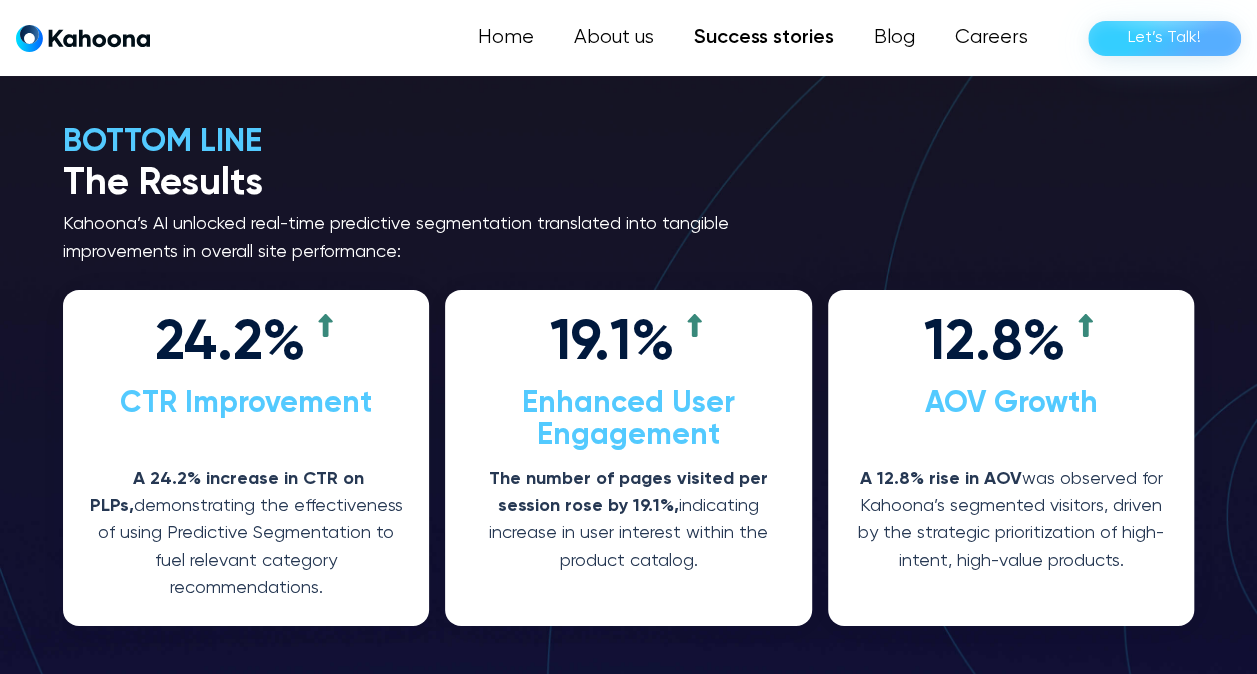 click on "Kahoona’s AI unlocked real-time predictive segmentation translated into tangible improvements in overall site performance:" at bounding box center (396, 238) 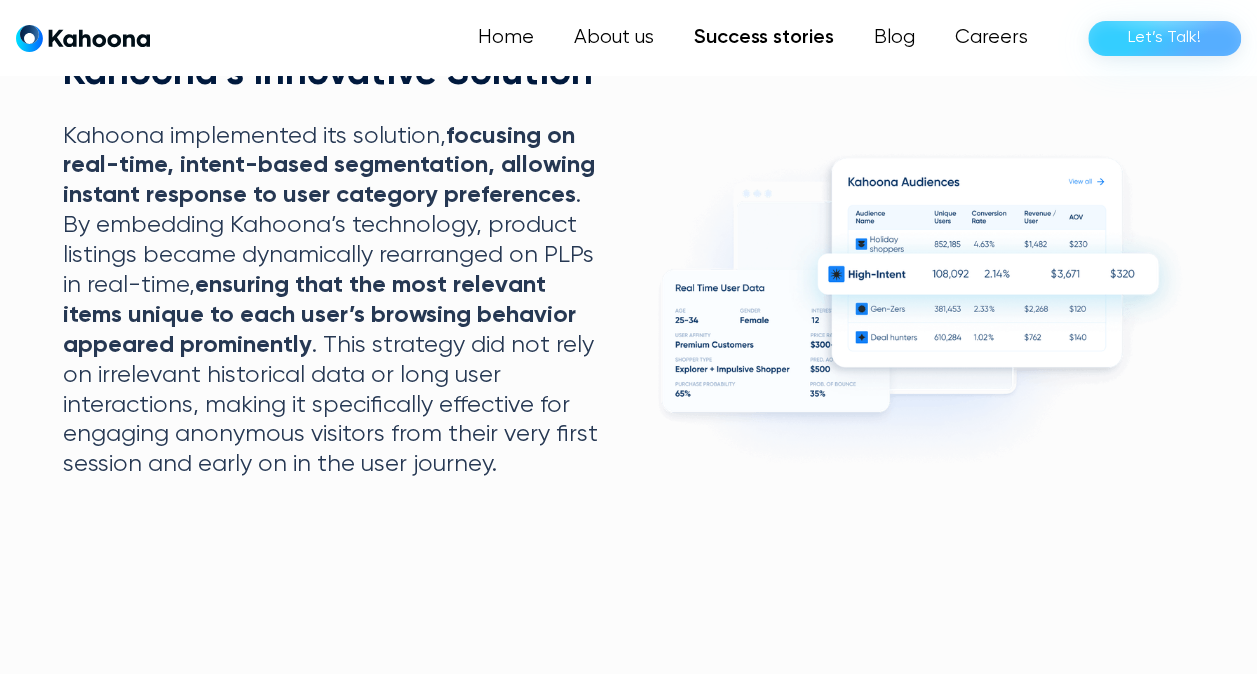 scroll, scrollTop: 1529, scrollLeft: 0, axis: vertical 